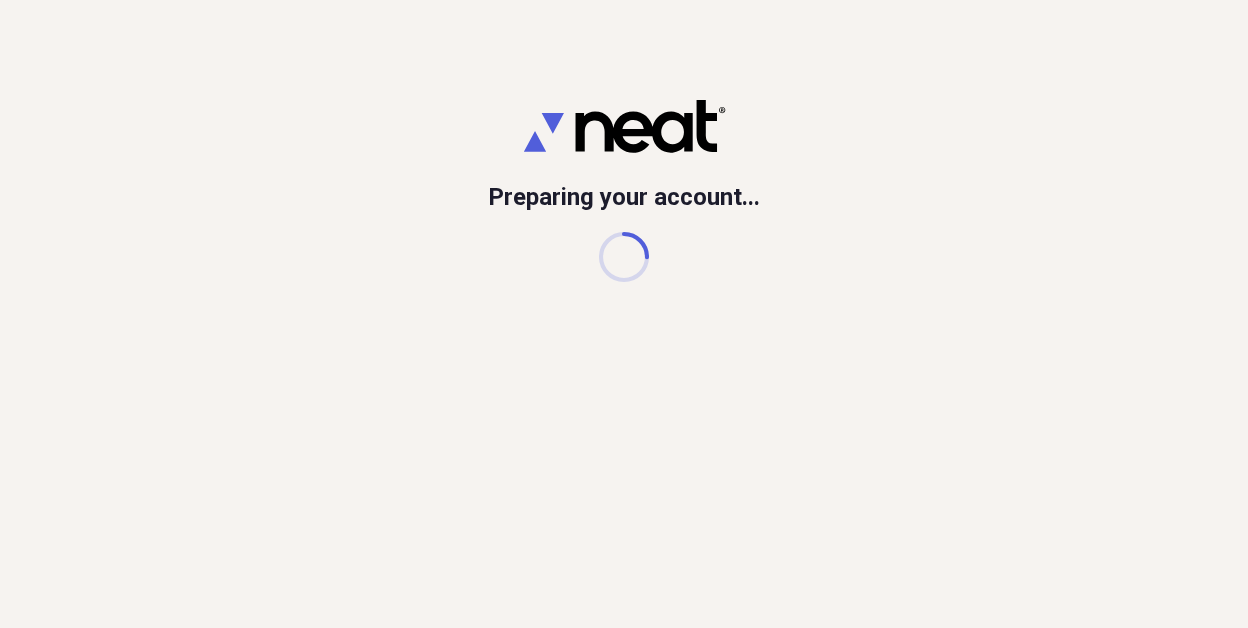 scroll, scrollTop: 0, scrollLeft: 0, axis: both 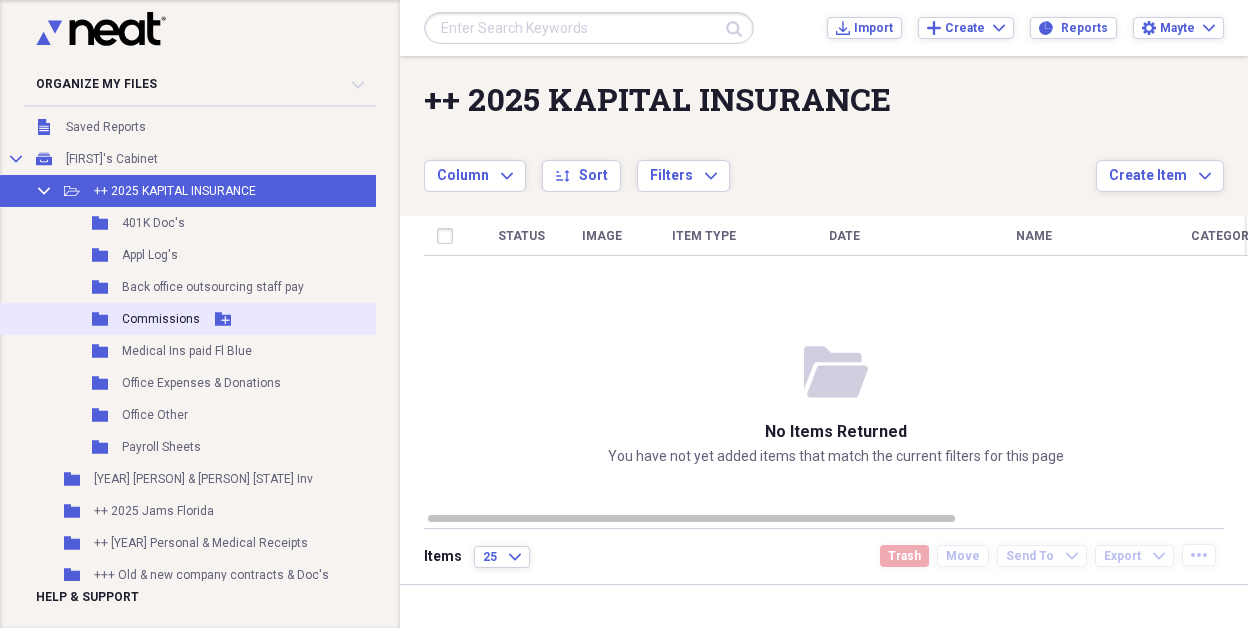 click on "Commissions" at bounding box center [161, 319] 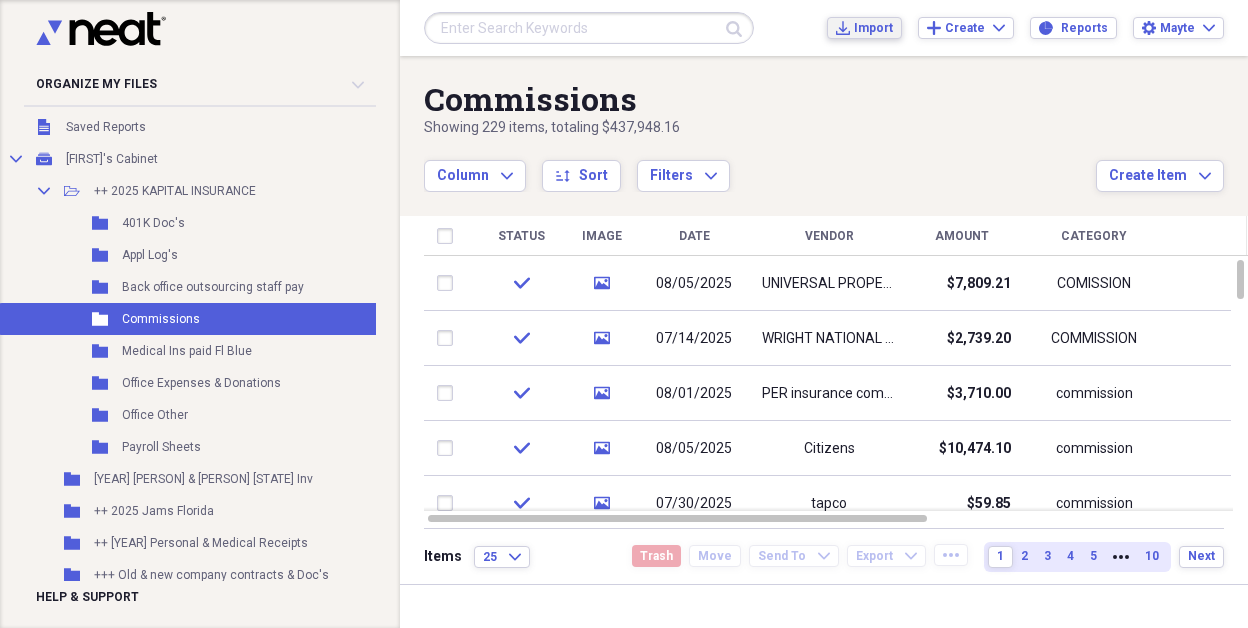 click on "Import" at bounding box center (873, 28) 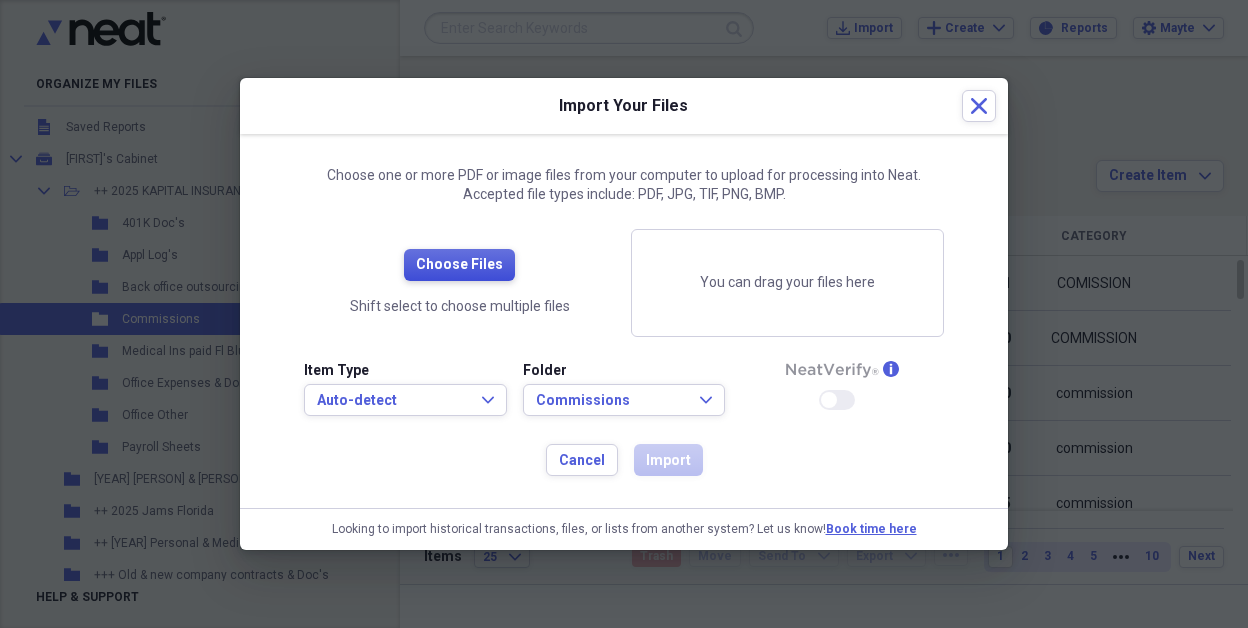 click on "Choose Files" at bounding box center [459, 265] 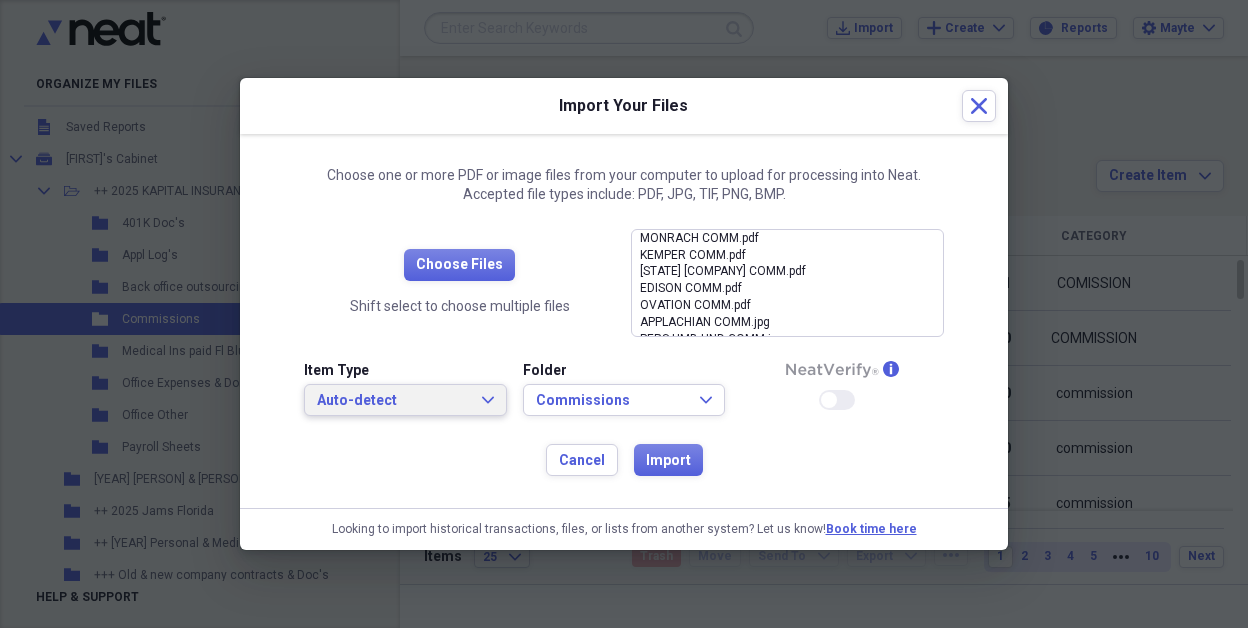 click on "Auto-detect" at bounding box center (393, 401) 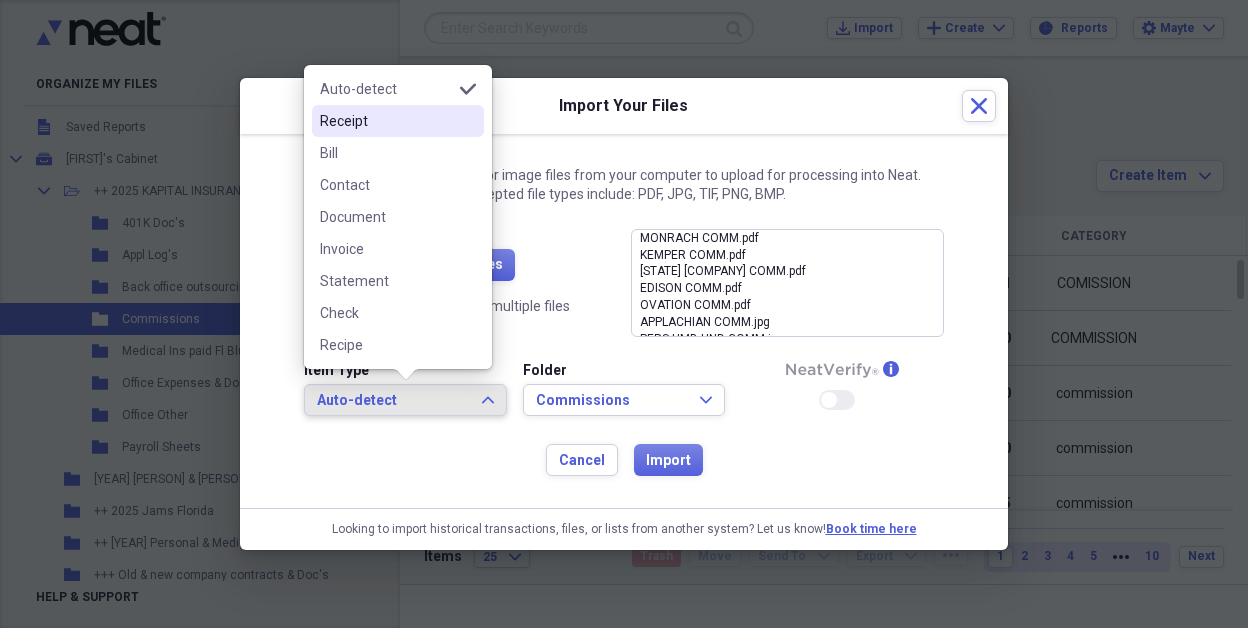 click on "Receipt" at bounding box center (386, 121) 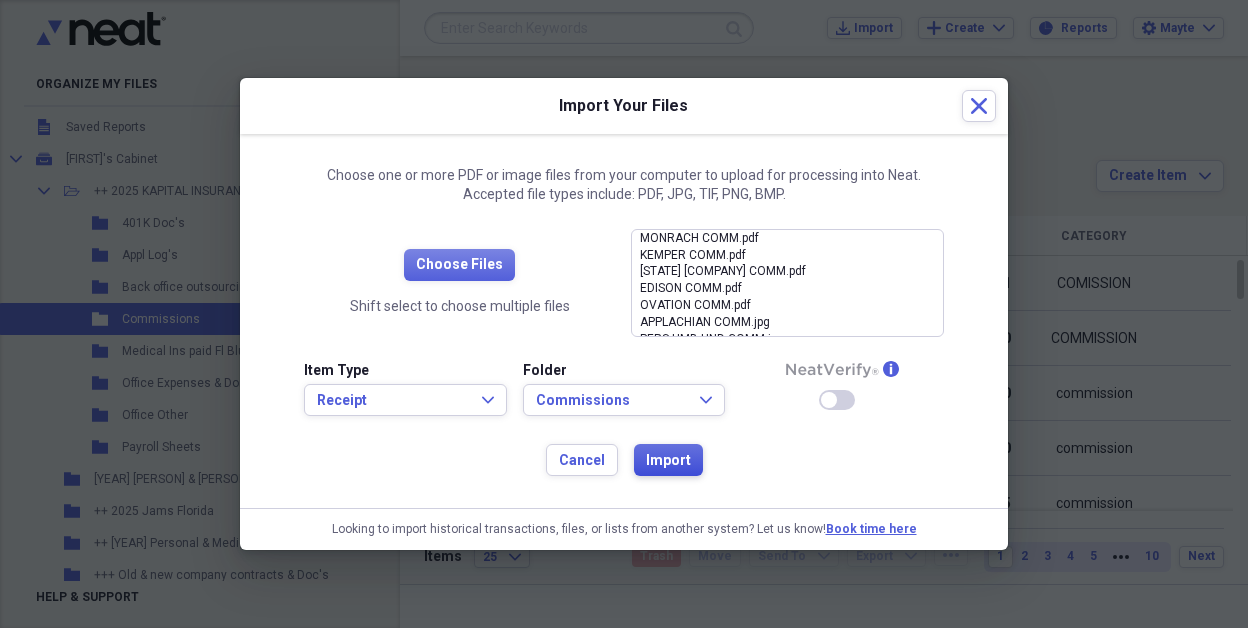 click on "Import" at bounding box center (668, 461) 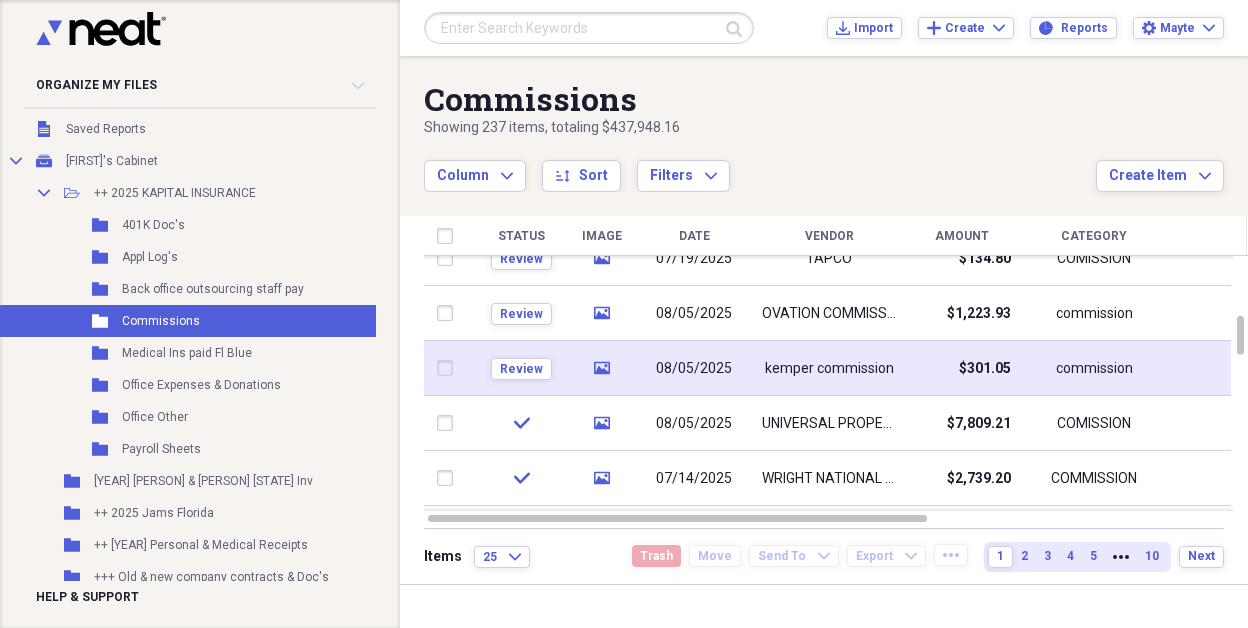 click on "08/05/2025" at bounding box center (694, 369) 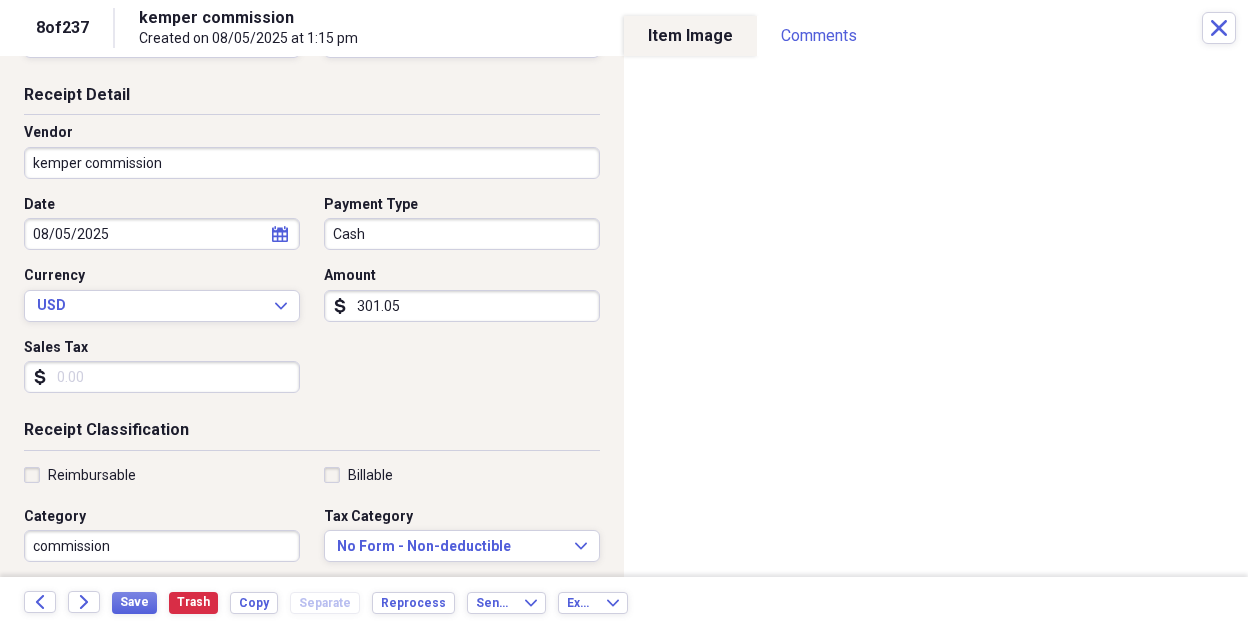scroll, scrollTop: 200, scrollLeft: 0, axis: vertical 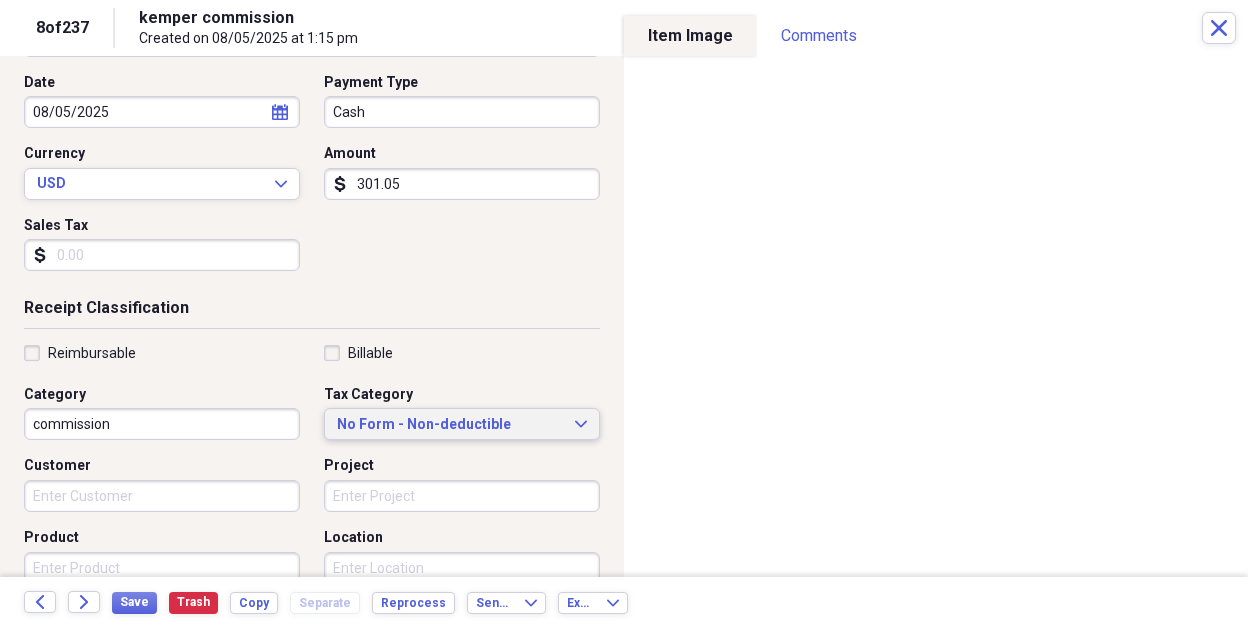 click on "No Form - Non-deductible" at bounding box center (450, 425) 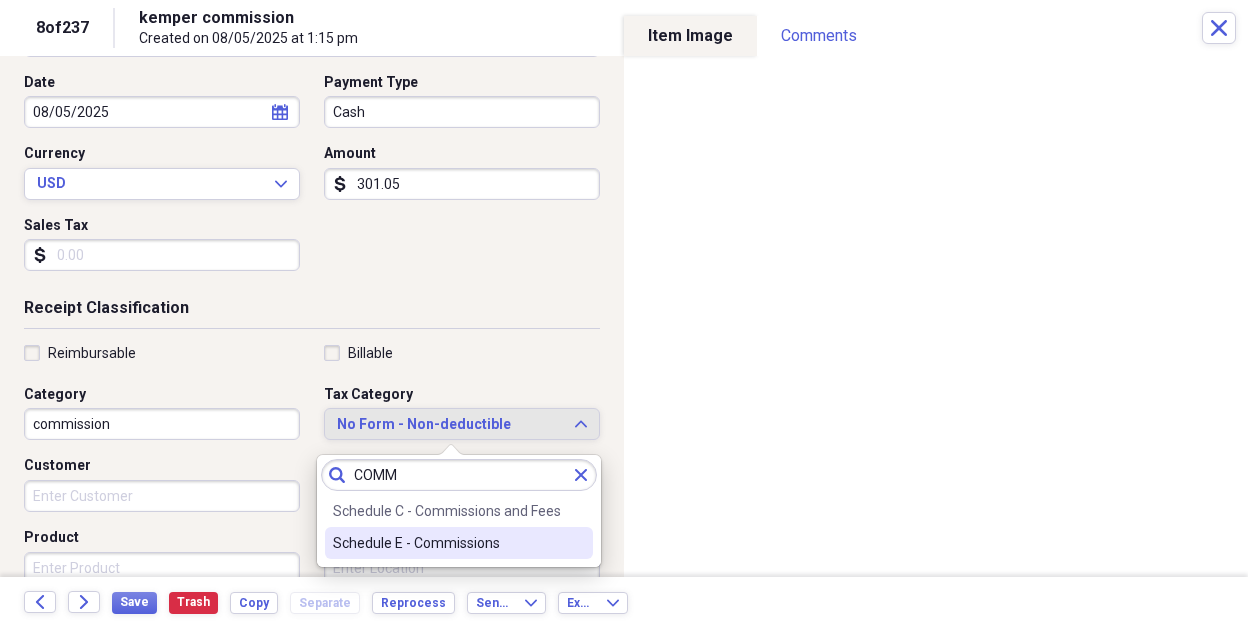 type on "COMM" 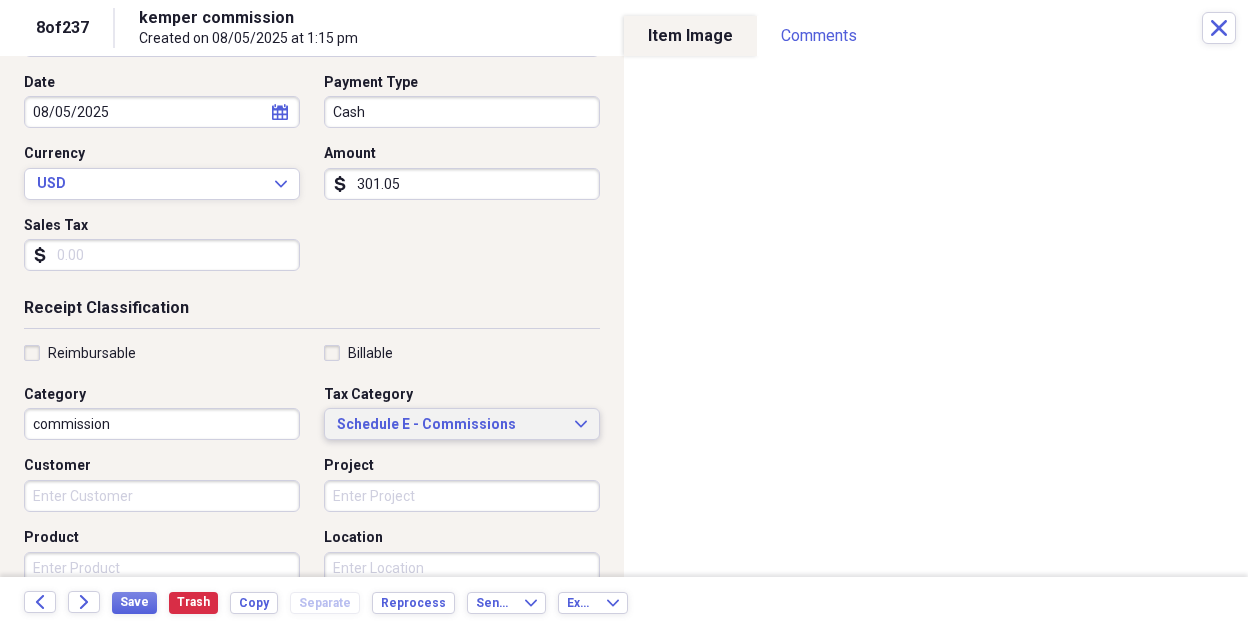 scroll, scrollTop: 0, scrollLeft: 0, axis: both 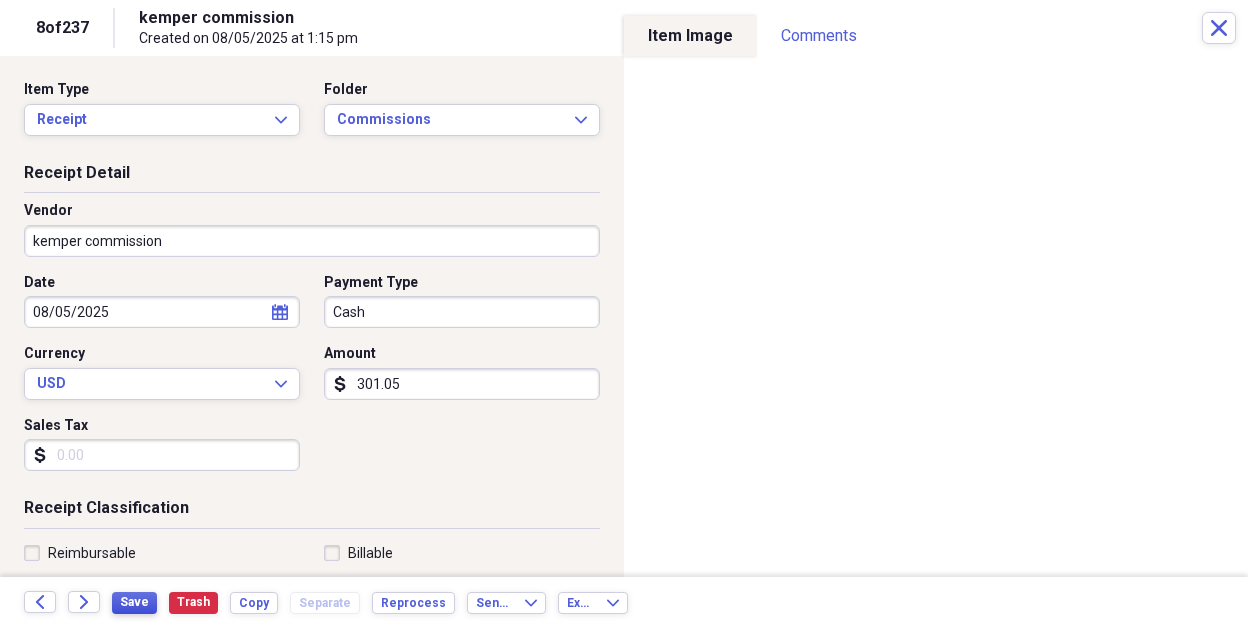 click on "Save" at bounding box center (134, 602) 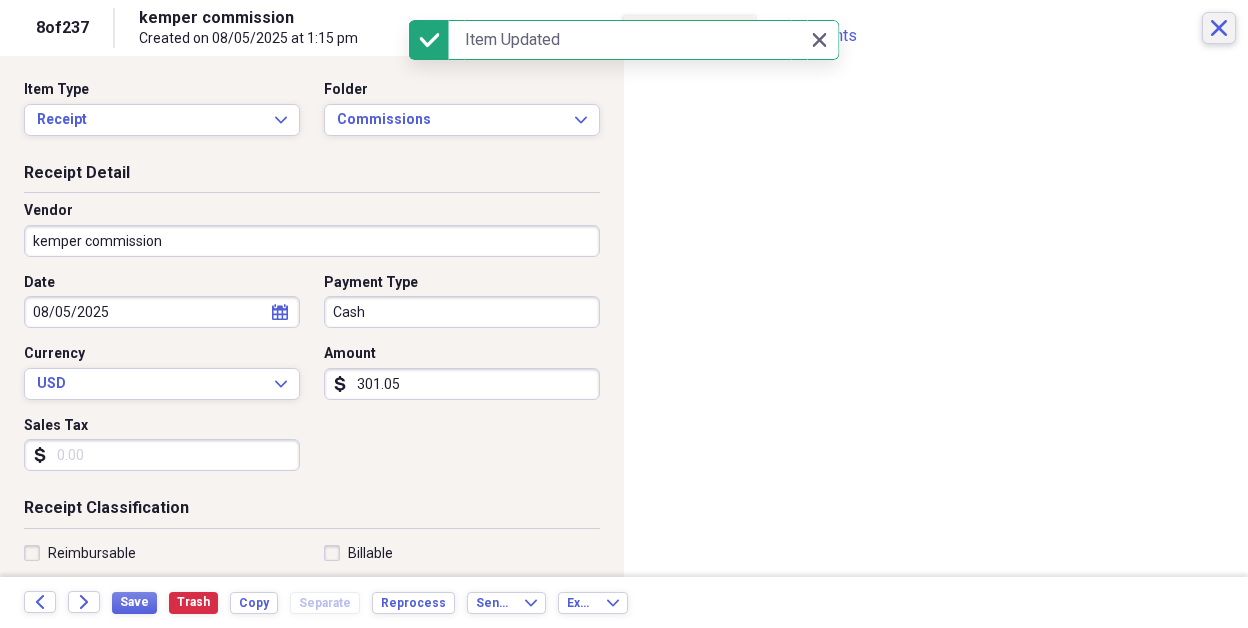 click 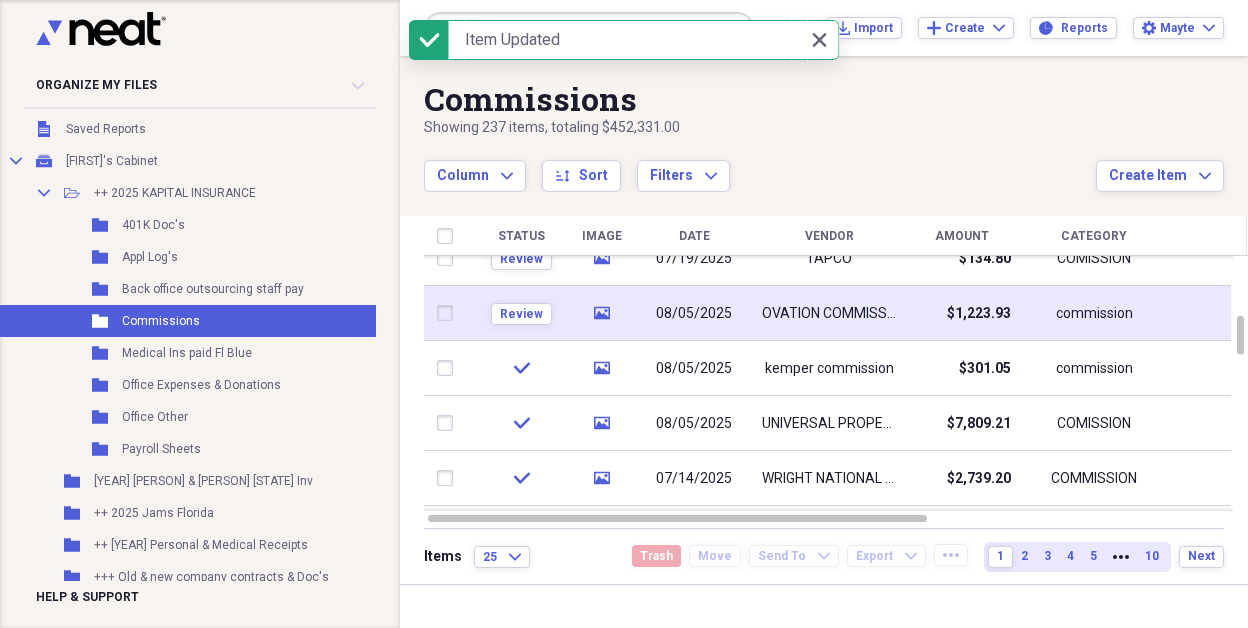 click on "08/05/2025" at bounding box center [694, 314] 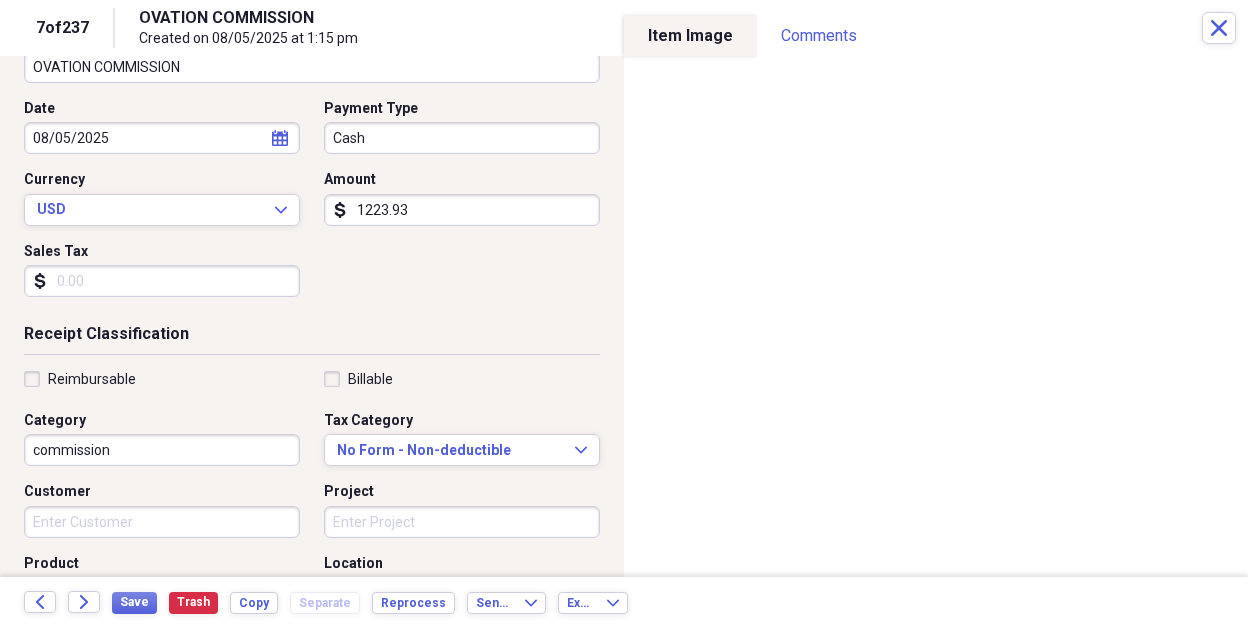 scroll, scrollTop: 200, scrollLeft: 0, axis: vertical 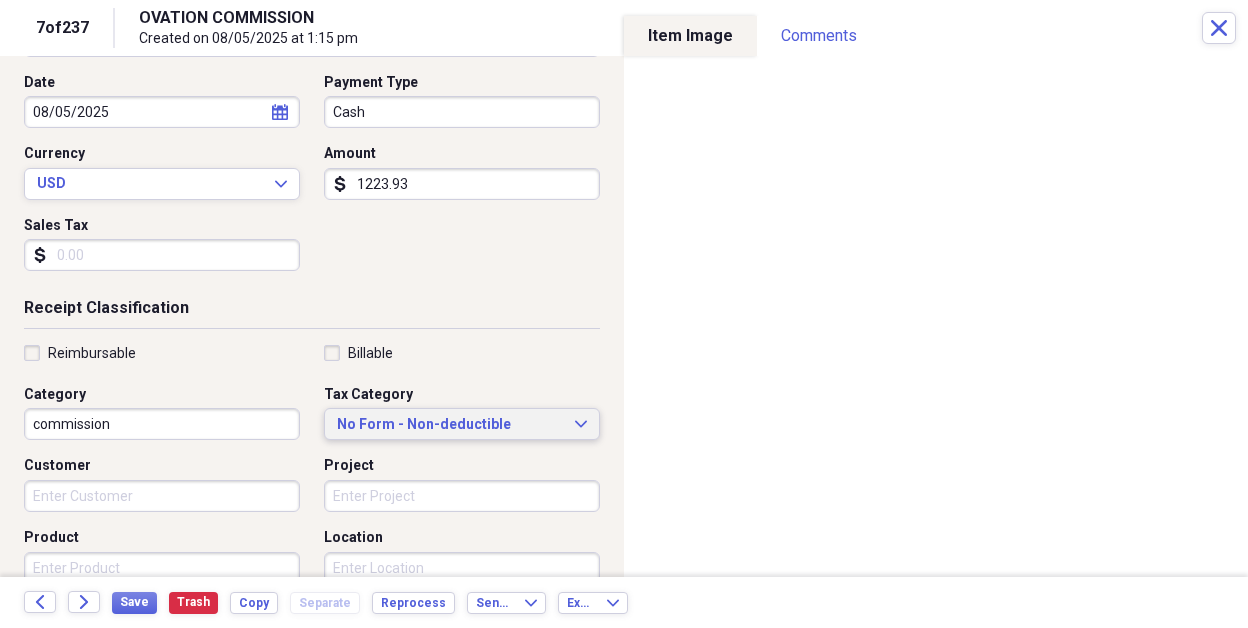 click on "No Form - Non-deductible" at bounding box center [450, 425] 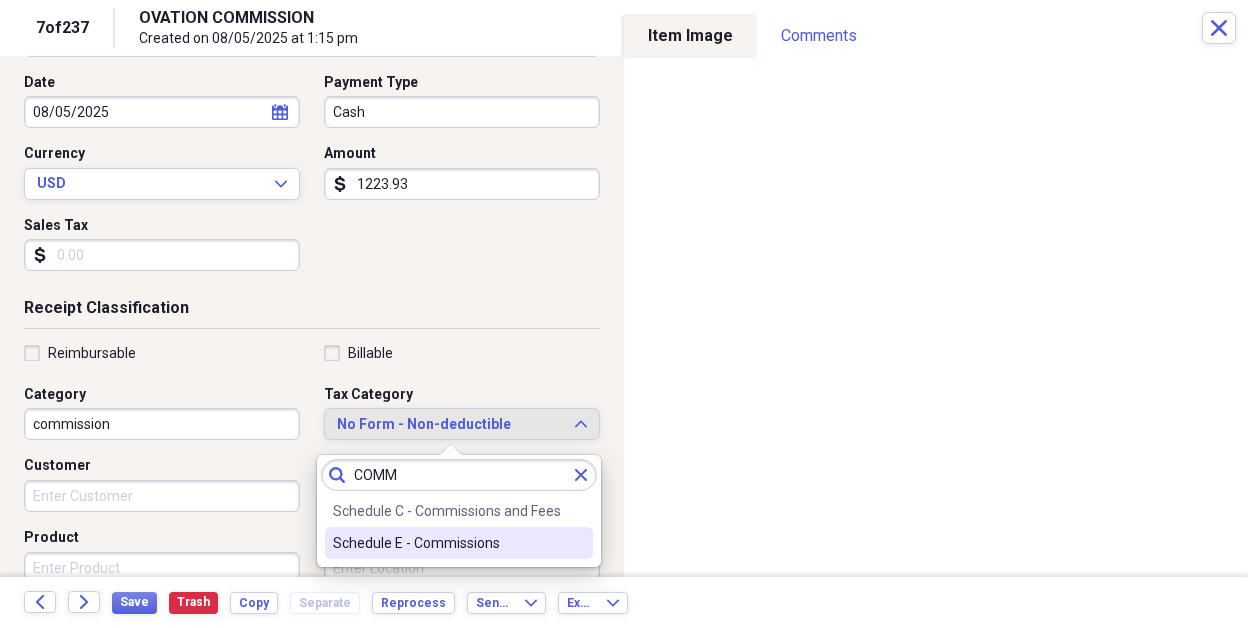 type on "COMM" 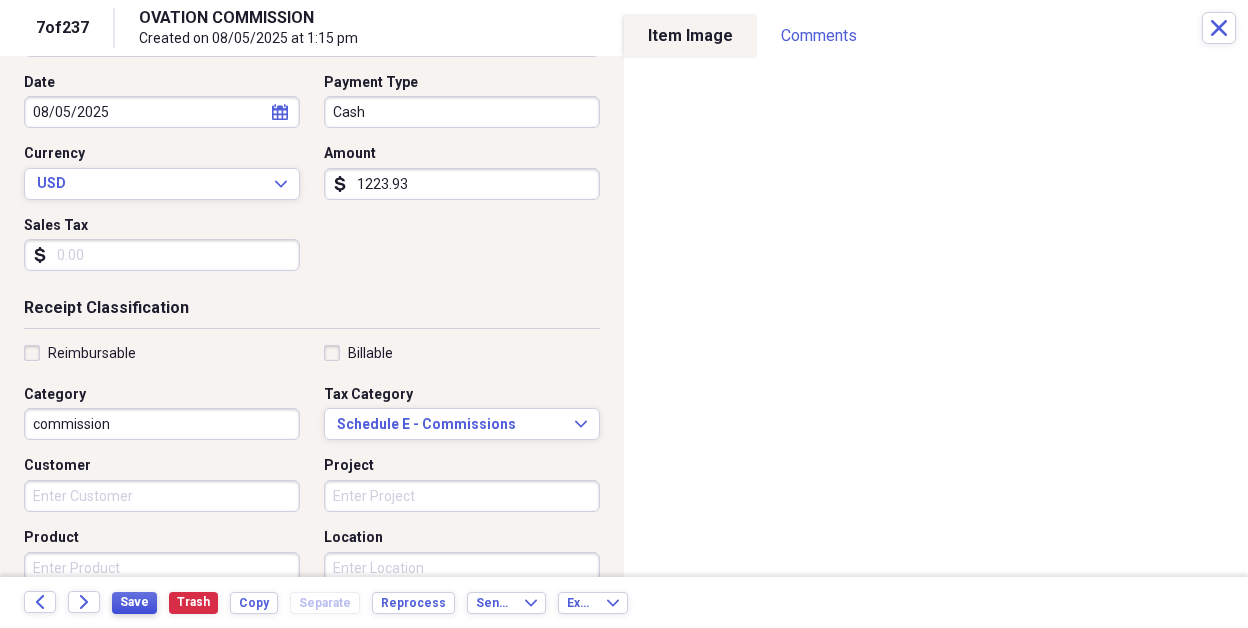 click on "Save" at bounding box center (134, 602) 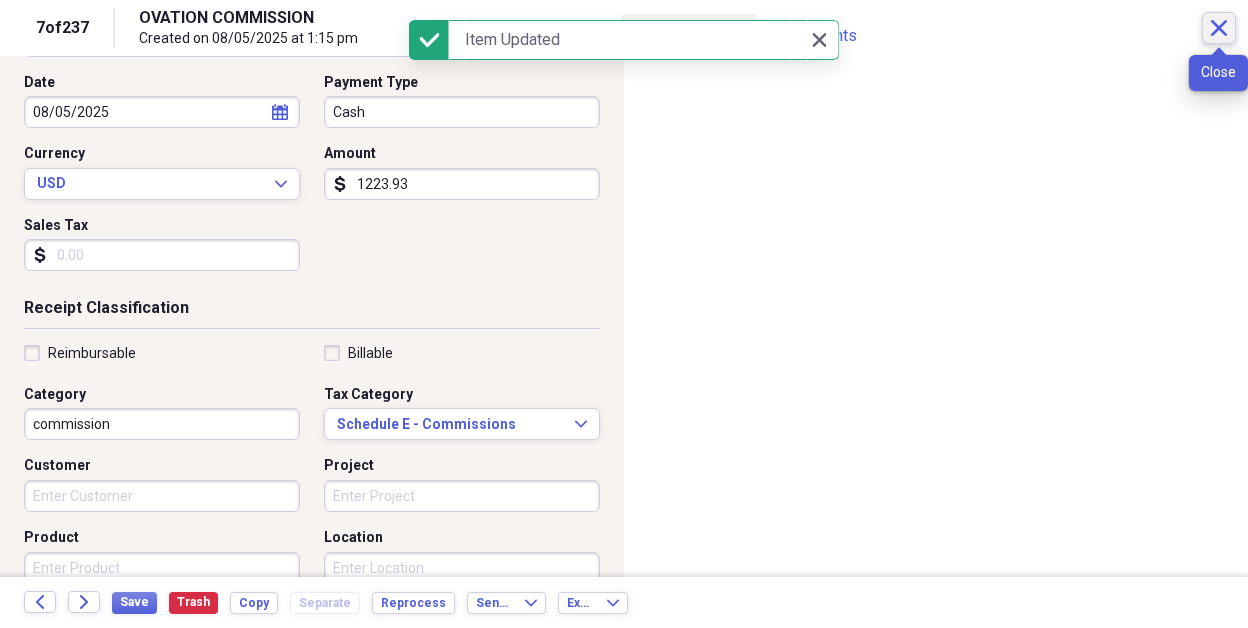 click 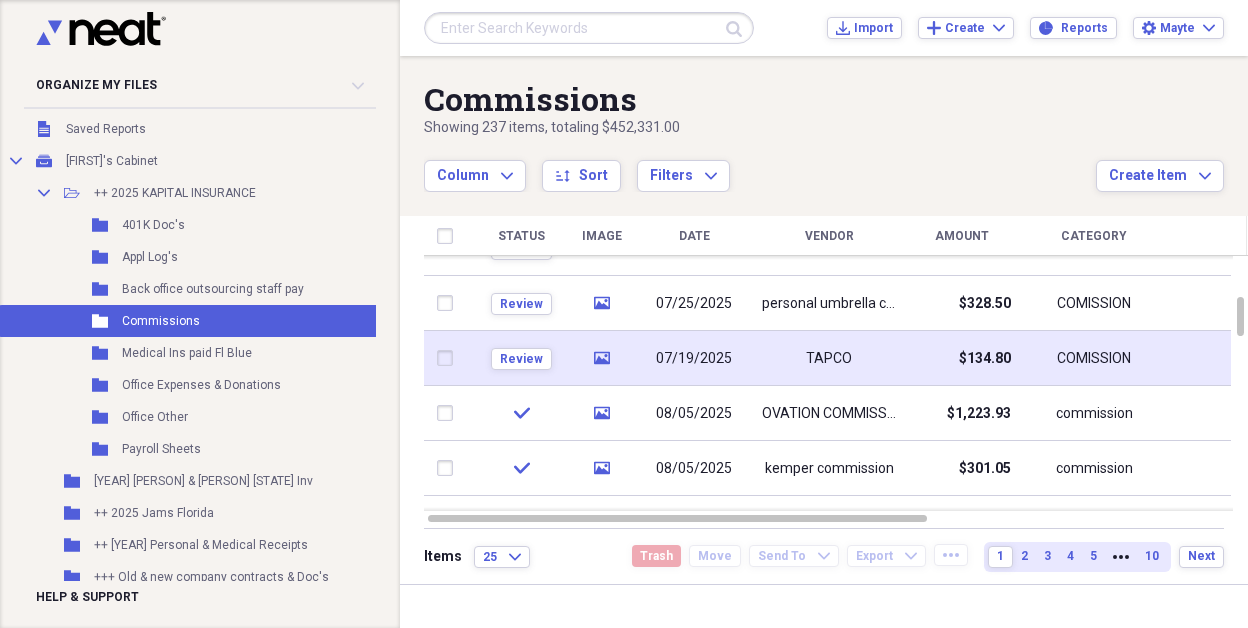 click on "TAPCO" at bounding box center (829, 359) 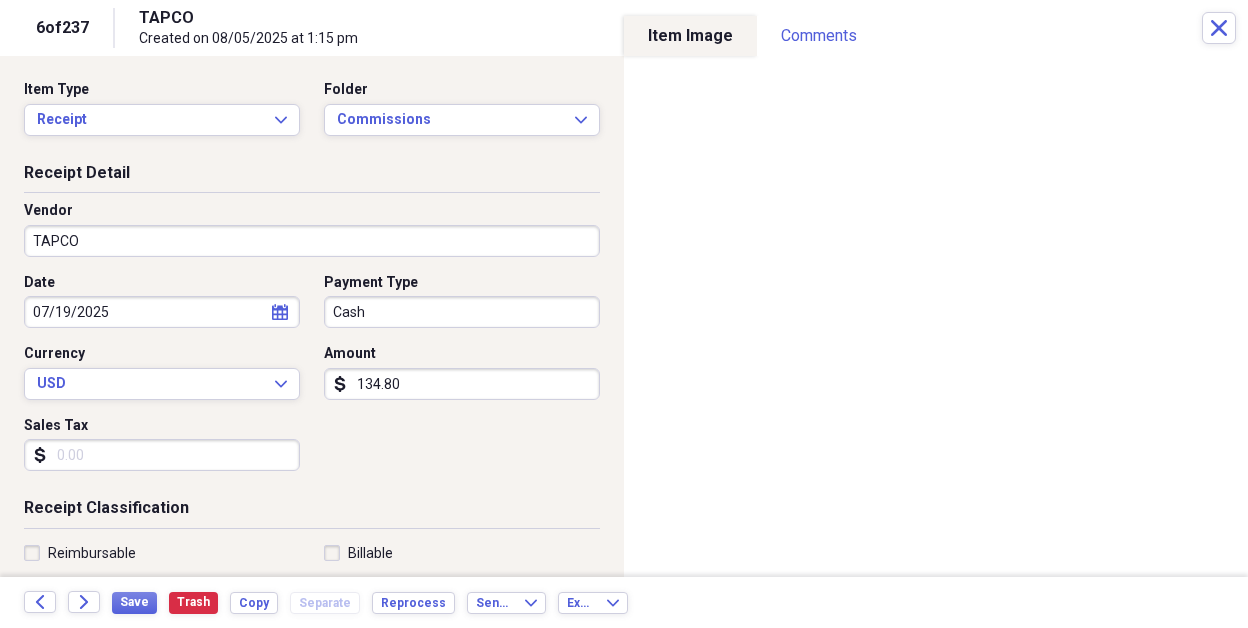 click on "07/19/2025" at bounding box center (162, 312) 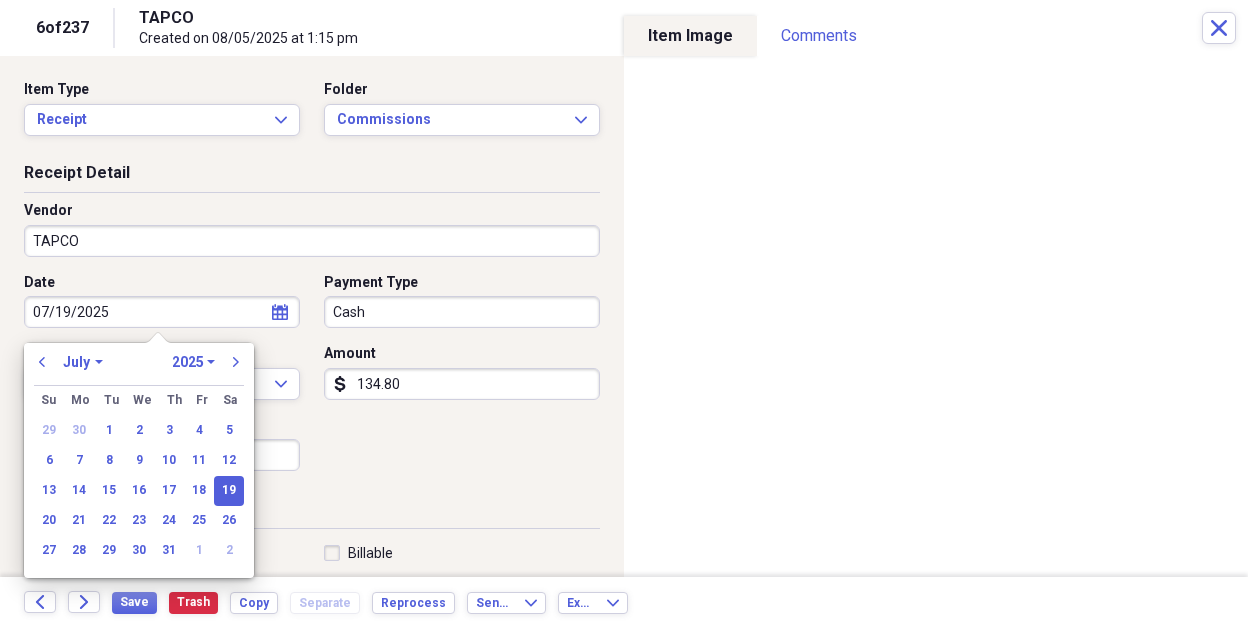 drag, startPoint x: 166, startPoint y: 324, endPoint x: -16, endPoint y: 289, distance: 185.33484 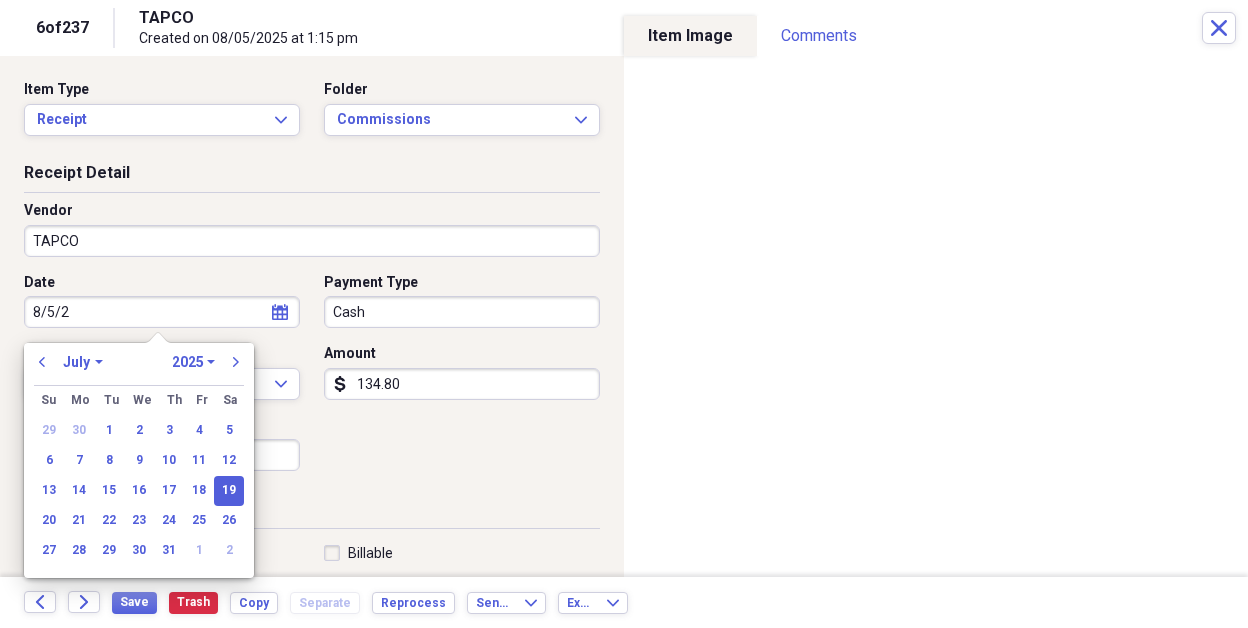 type on "8/5/25" 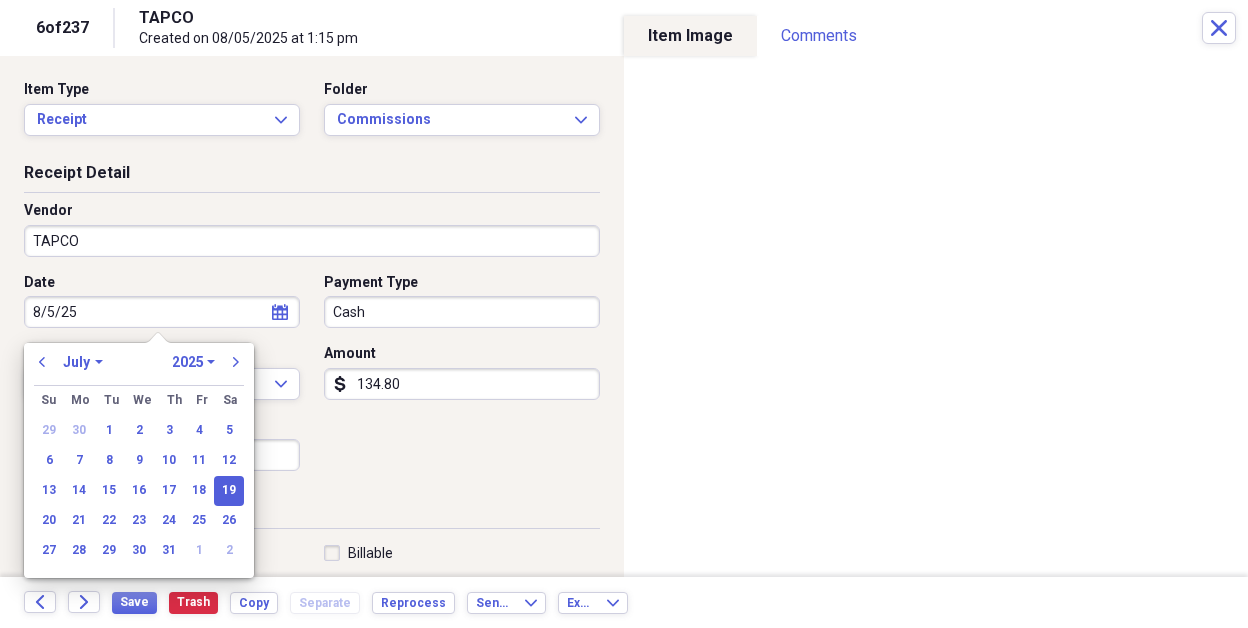 select on "7" 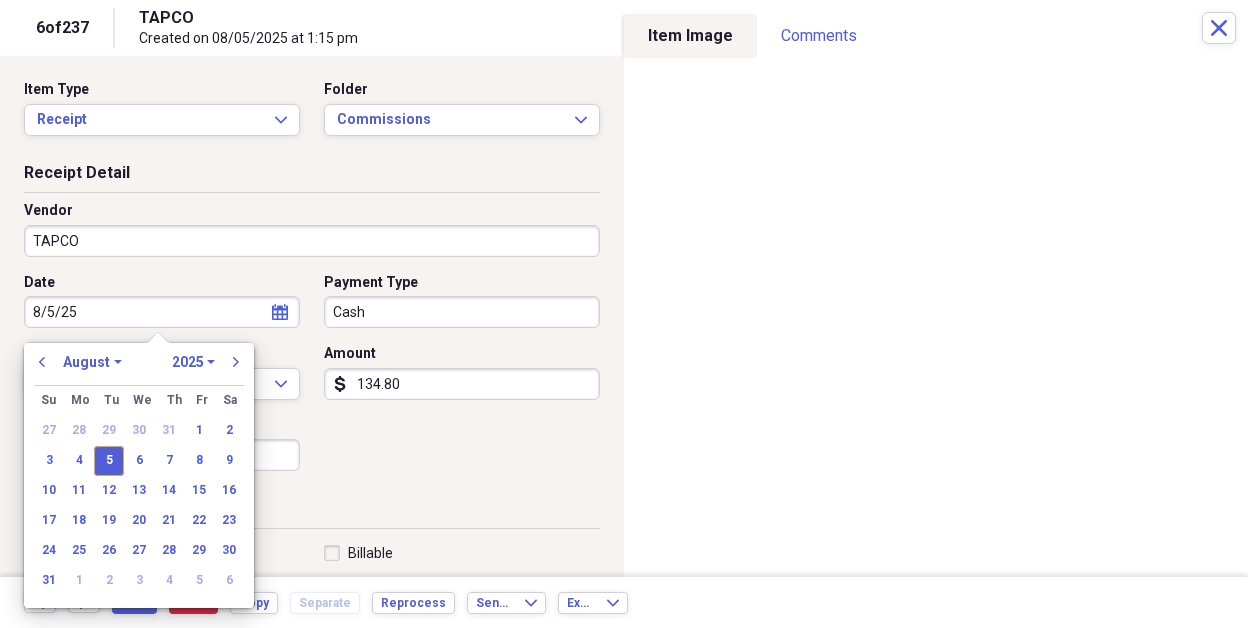 type on "08/05/2025" 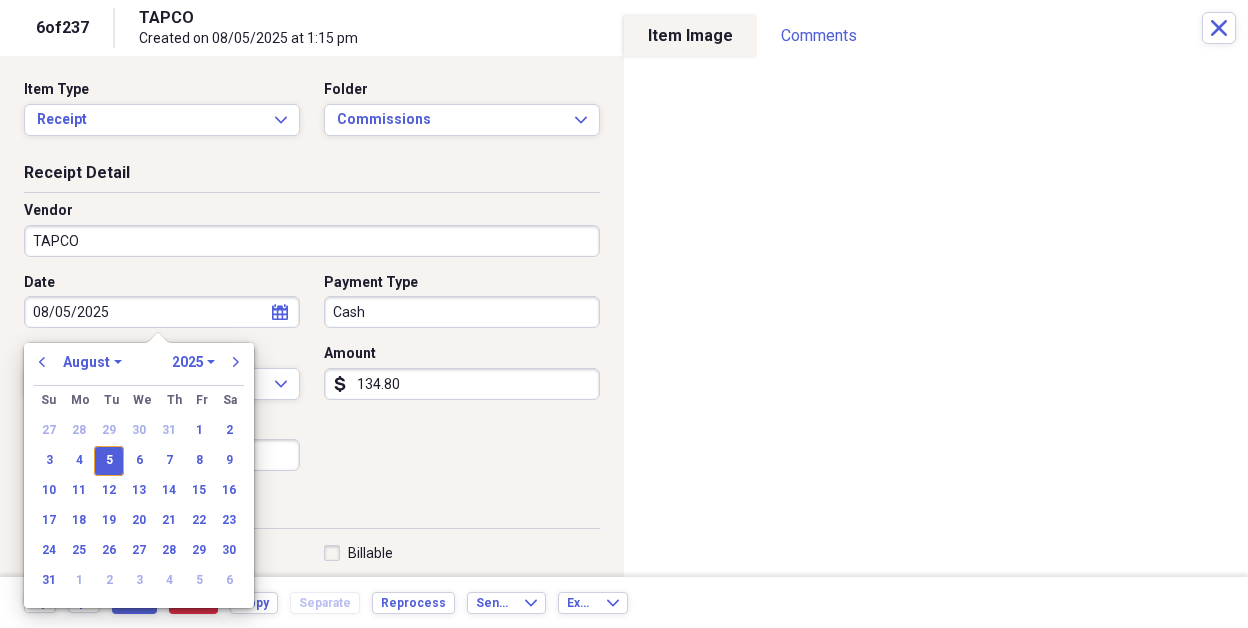click on "Date 08/05/2025 calendar Calendar Payment Type Cash Currency USD Expand Amount dollar-sign 134.80 Sales Tax dollar-sign" at bounding box center [312, 380] 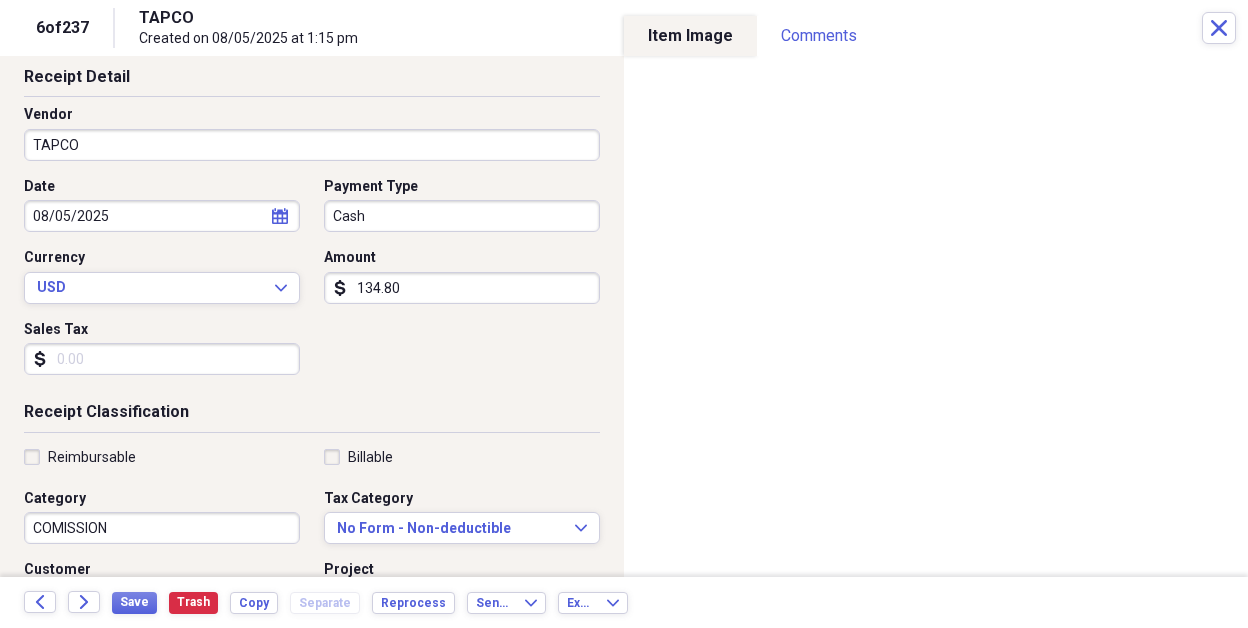 scroll, scrollTop: 200, scrollLeft: 0, axis: vertical 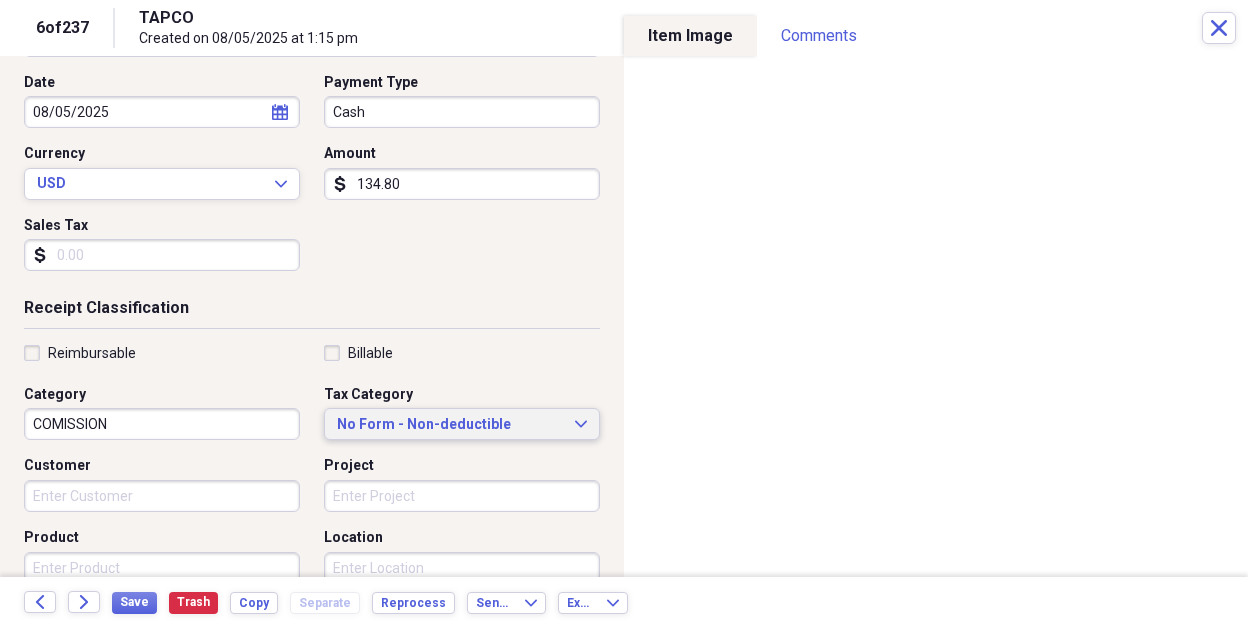 click on "No Form - Non-deductible Expand" at bounding box center [462, 424] 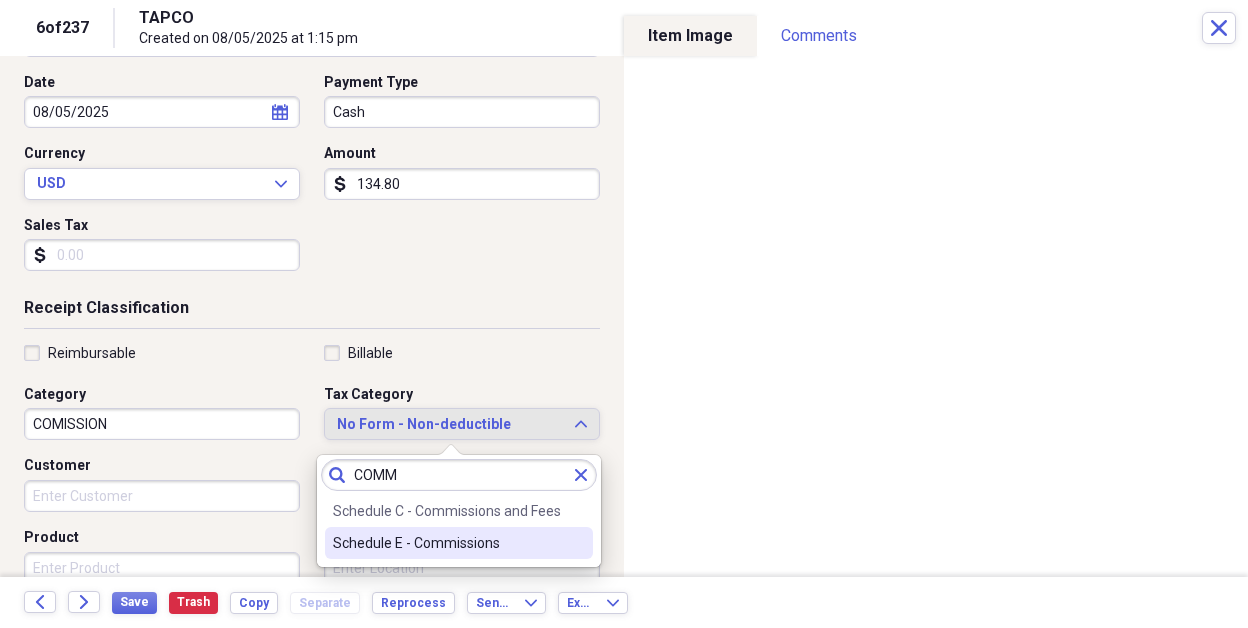type on "COMM" 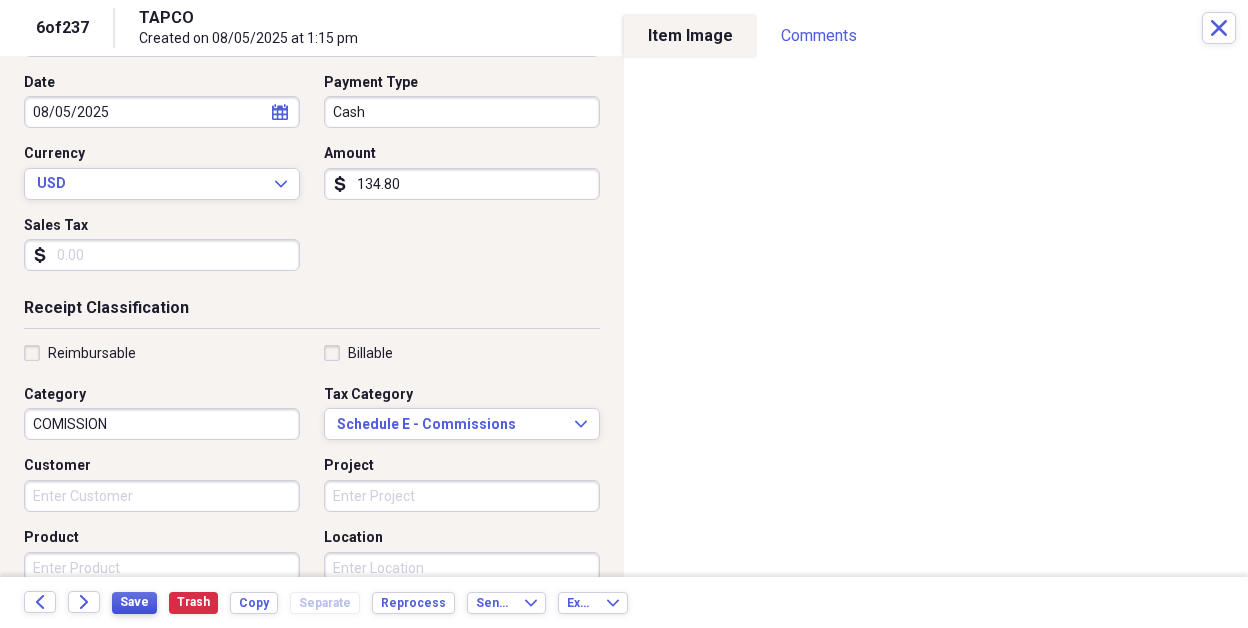 click on "Save" at bounding box center [134, 602] 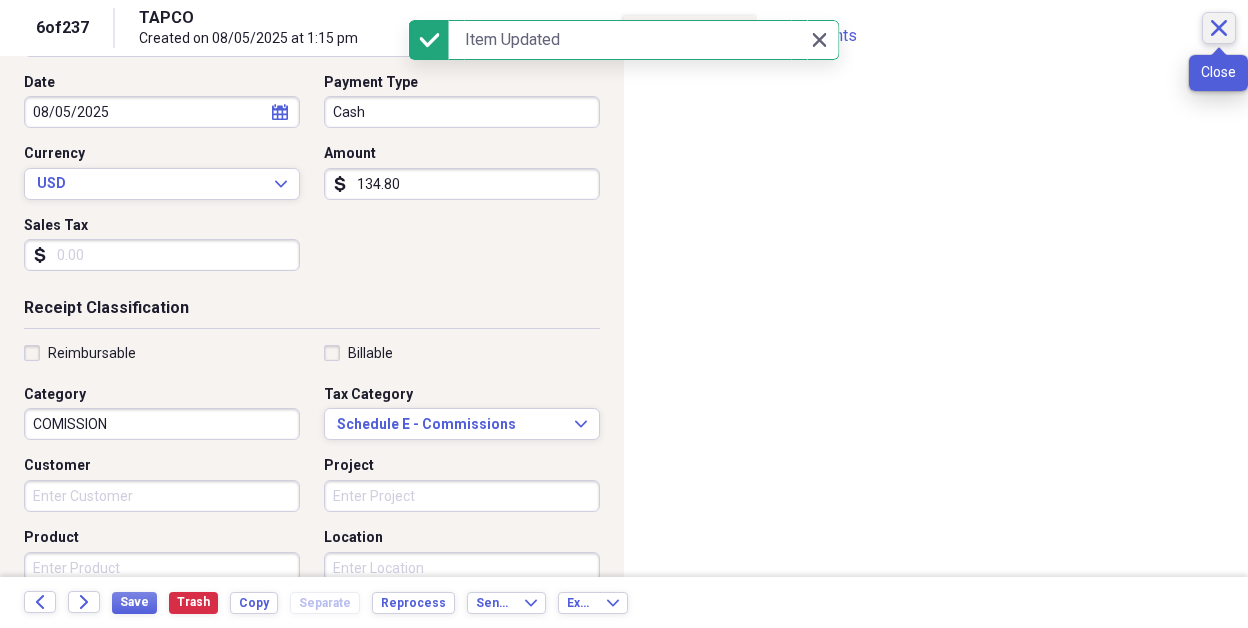 click 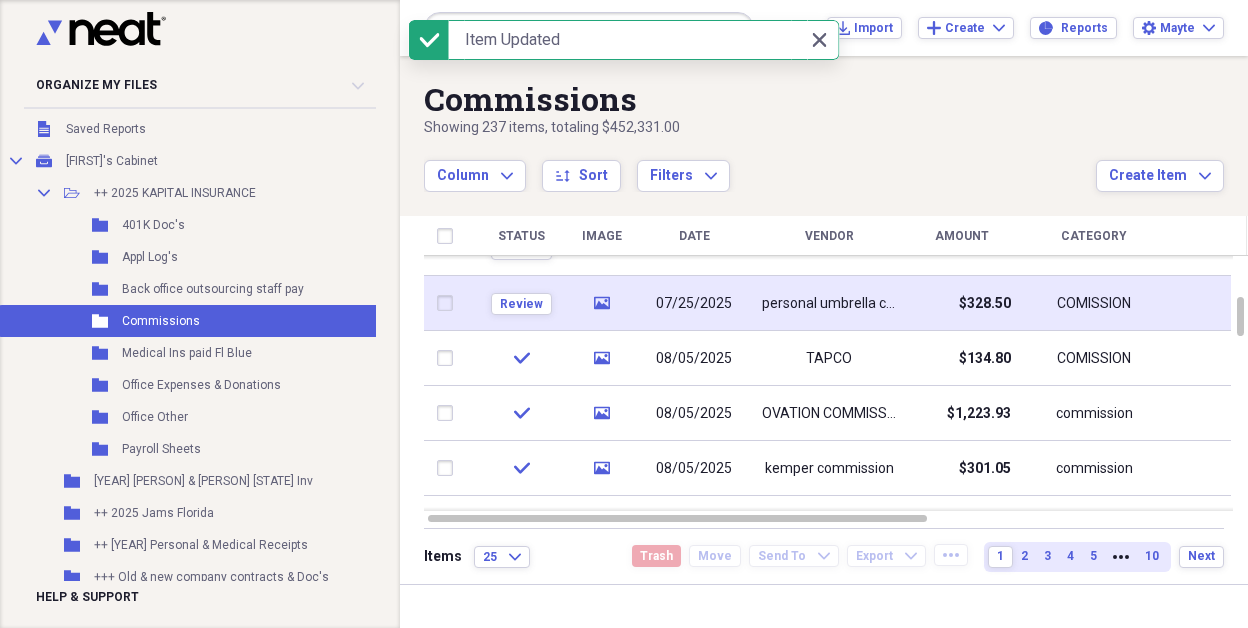 click on "personal umbrella comm" at bounding box center (829, 304) 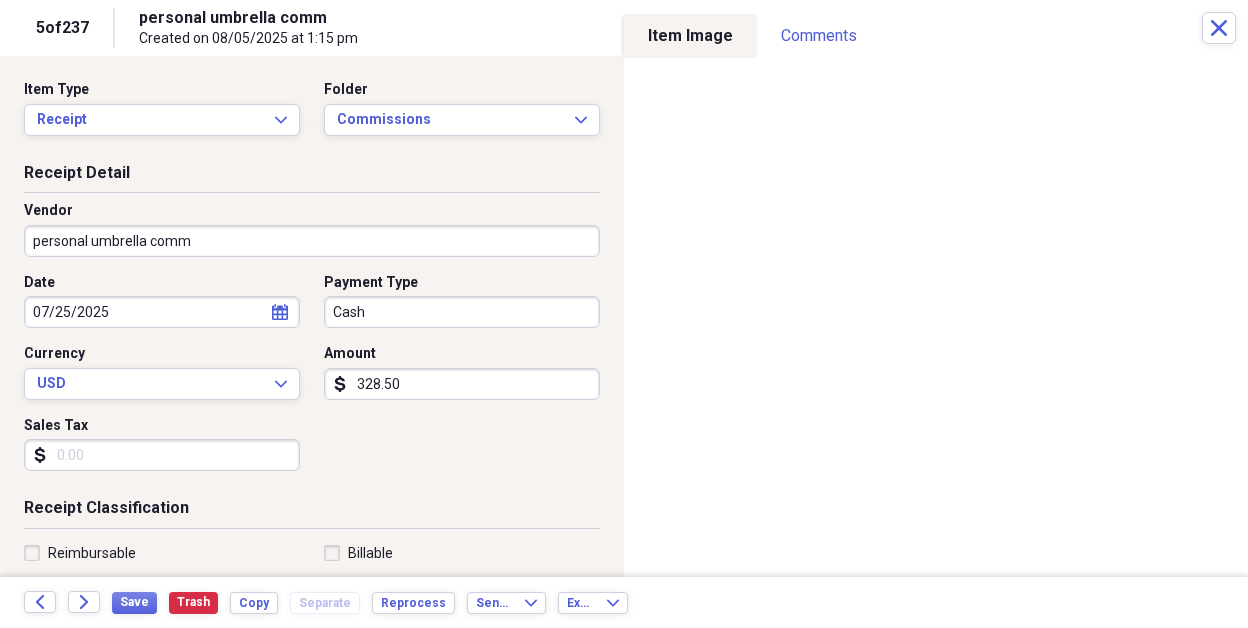 select on "6" 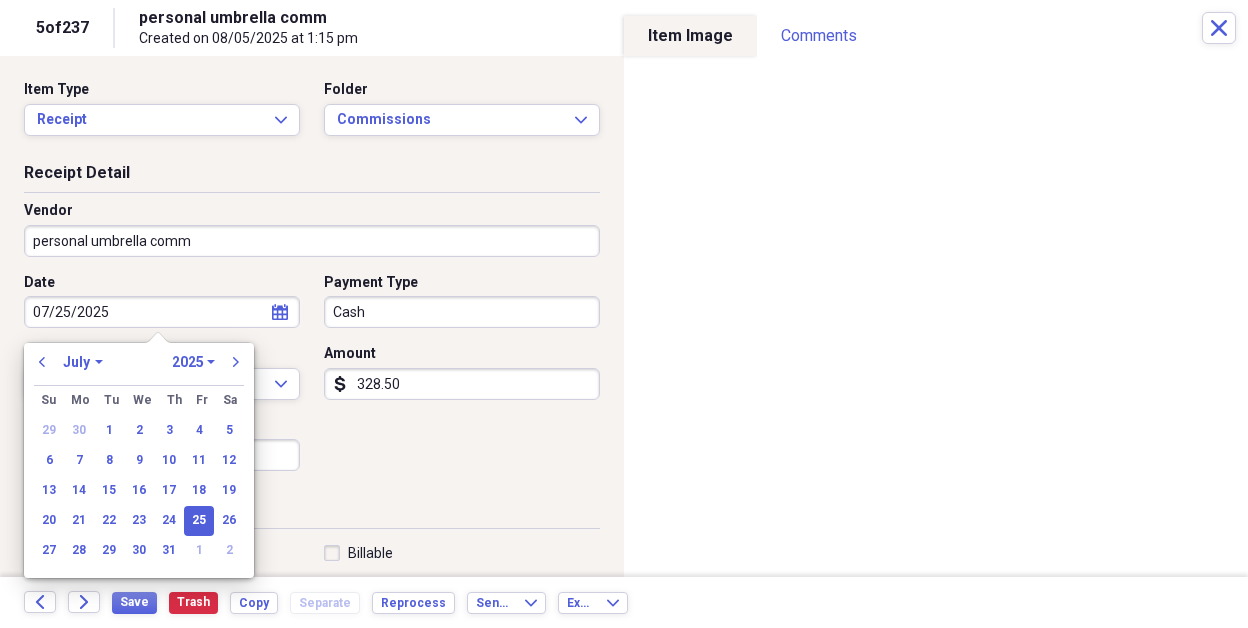 drag, startPoint x: 140, startPoint y: 298, endPoint x: -16, endPoint y: 264, distance: 159.66214 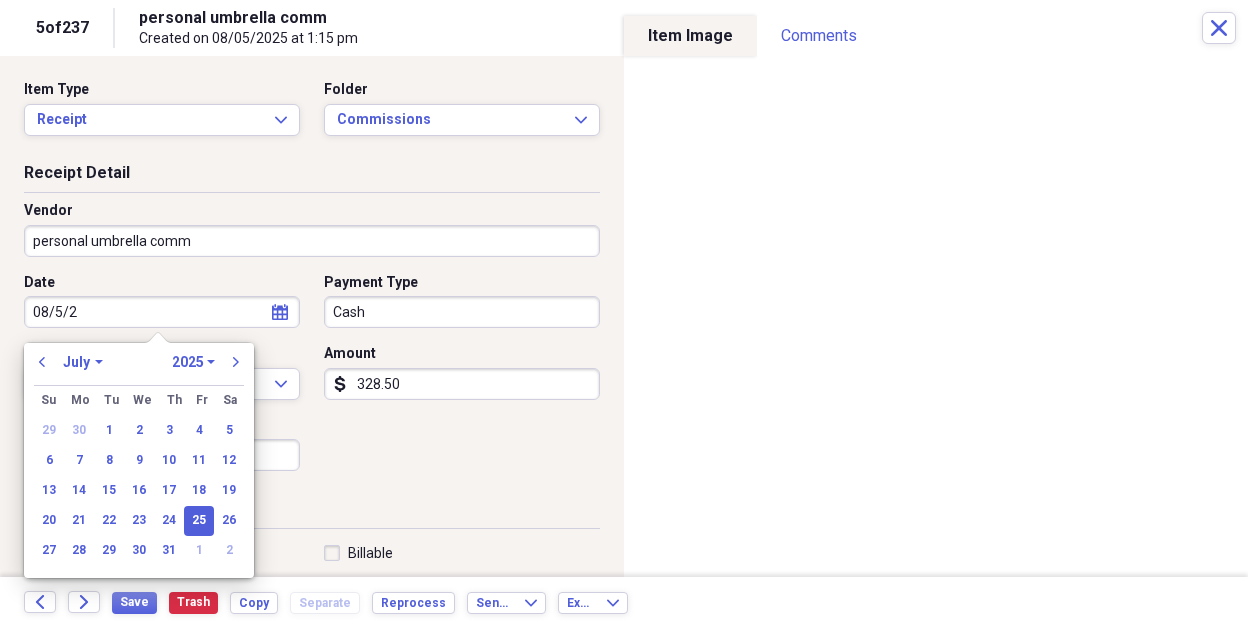type on "[DATE]" 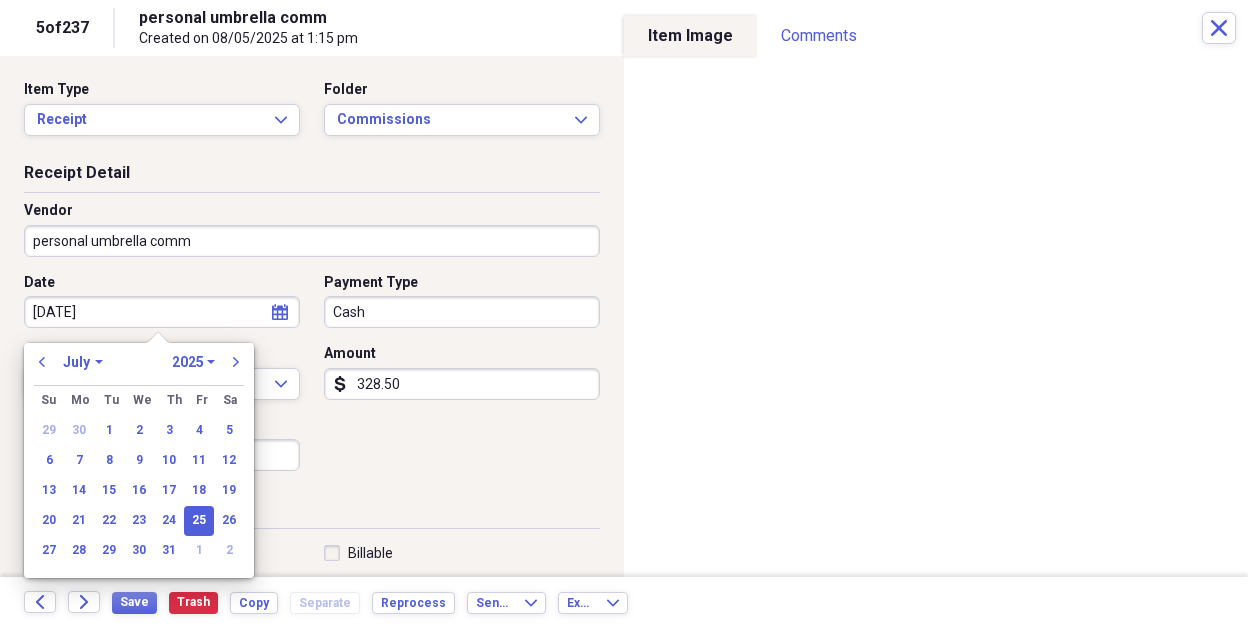 select on "7" 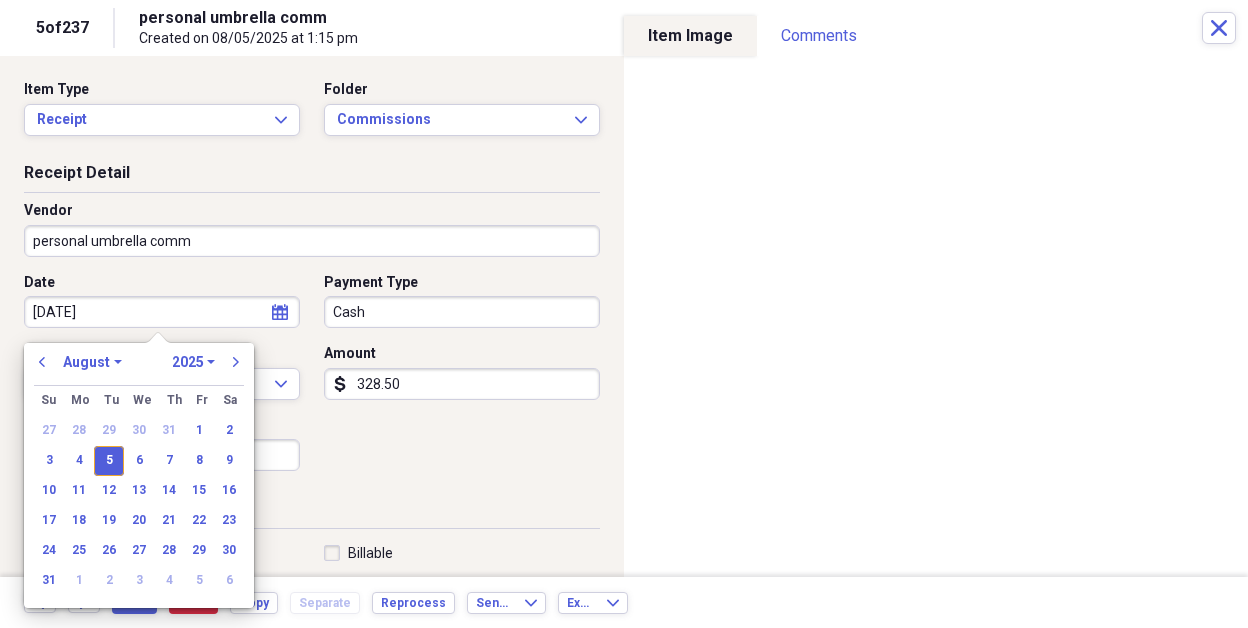 type on "08/05/2025" 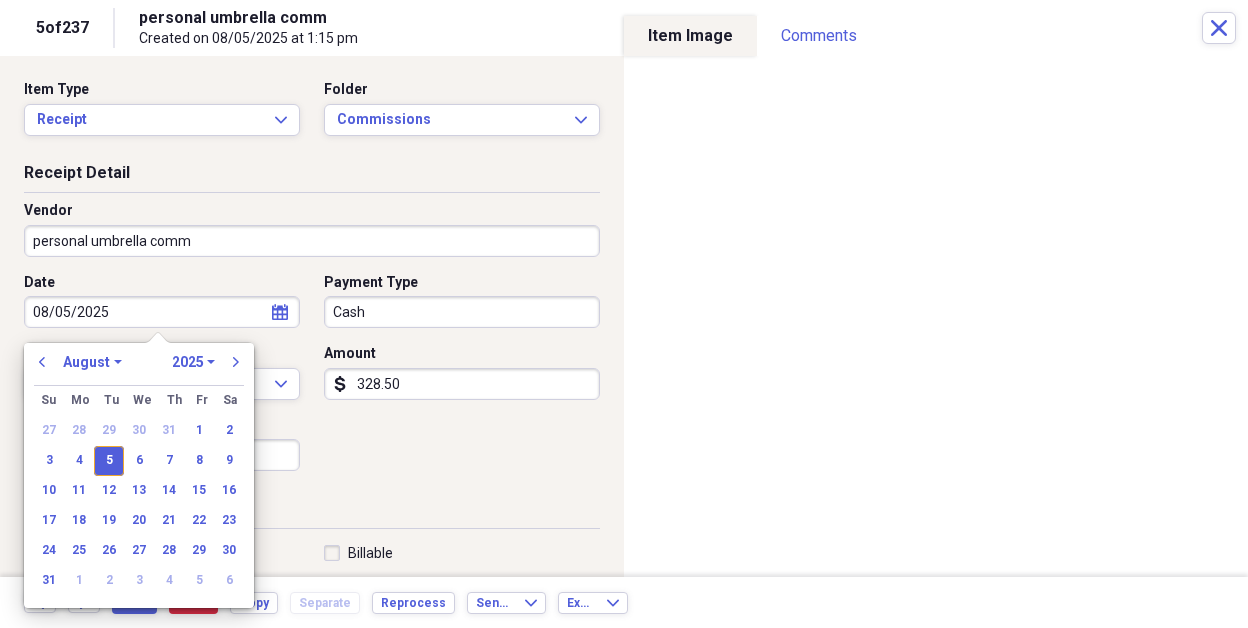 click on "Date 08/05/2025 calendar Calendar Payment Type Cash Currency USD Expand Amount dollar-sign 328.50 Sales Tax dollar-sign" at bounding box center (312, 380) 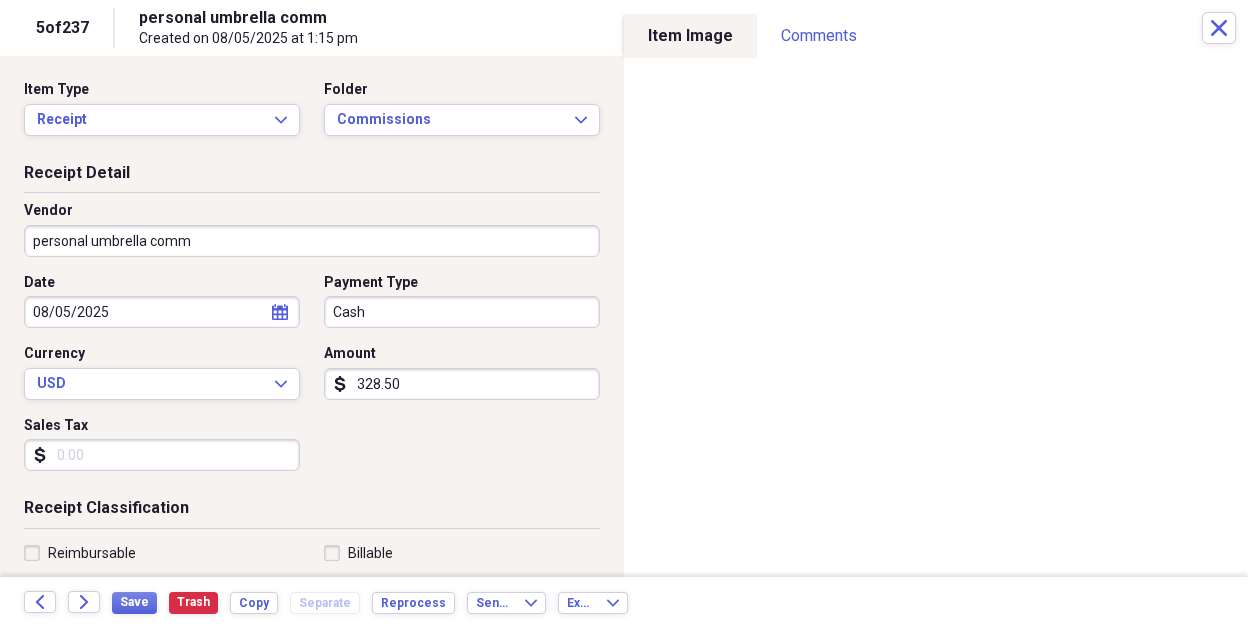 scroll, scrollTop: 200, scrollLeft: 0, axis: vertical 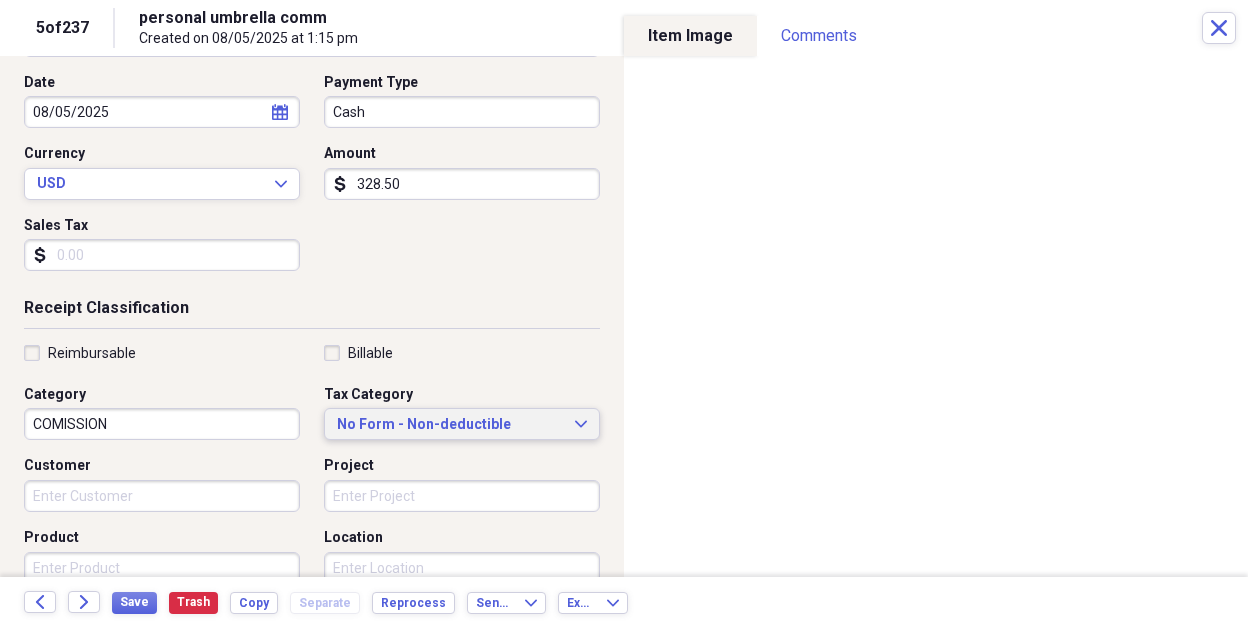 click on "No Form - Non-deductible" at bounding box center (450, 425) 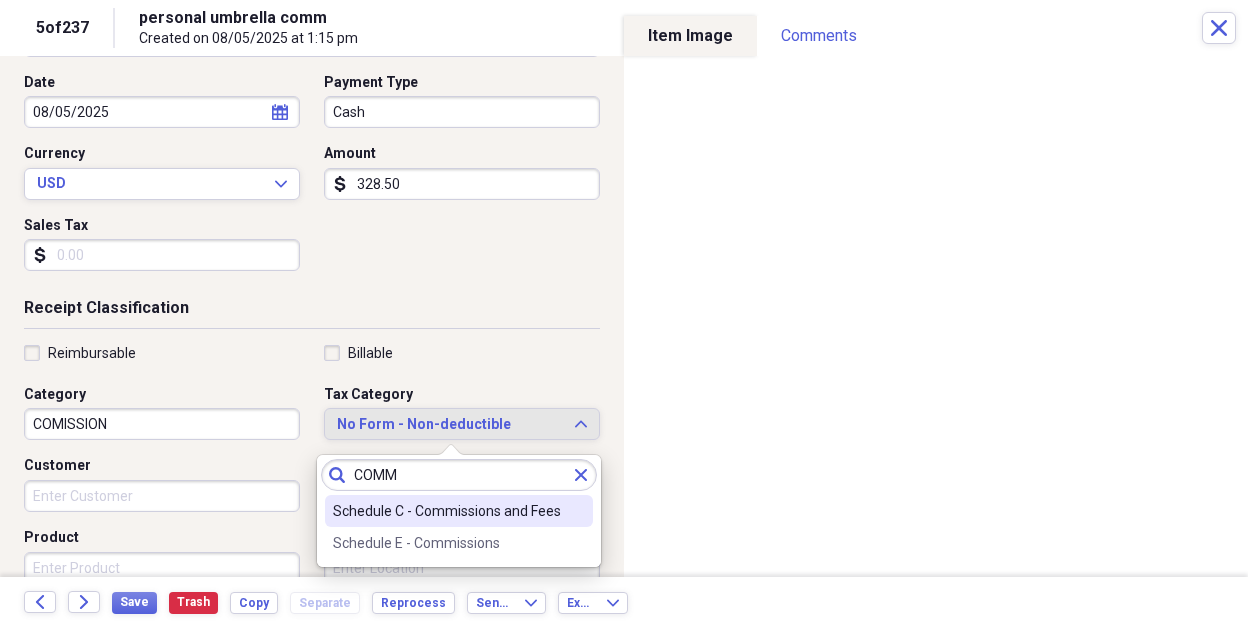type on "COMM" 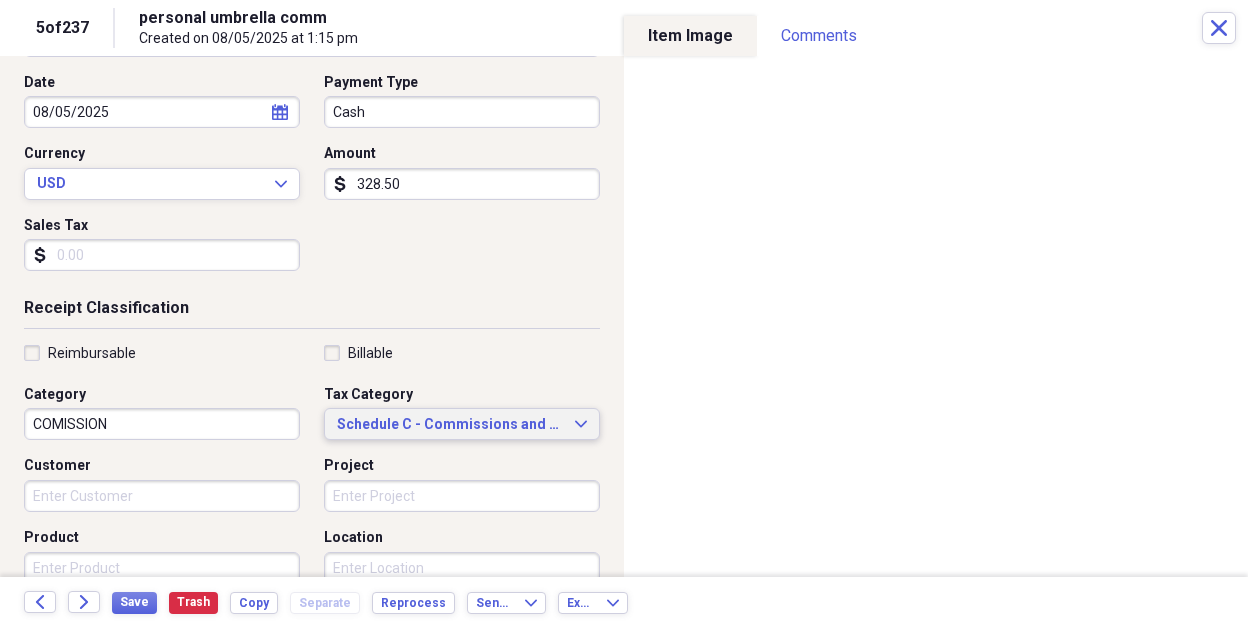 click on "Schedule C - Commissions and Fees" at bounding box center [450, 425] 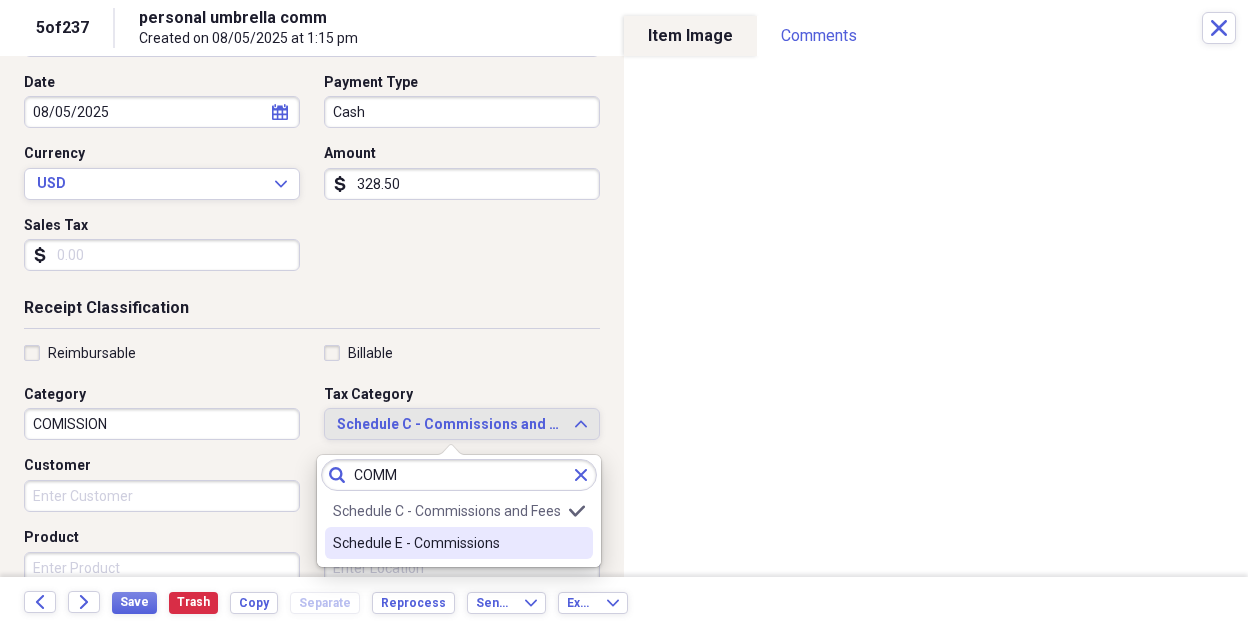 click on "Schedule E - Commissions" at bounding box center (459, 543) 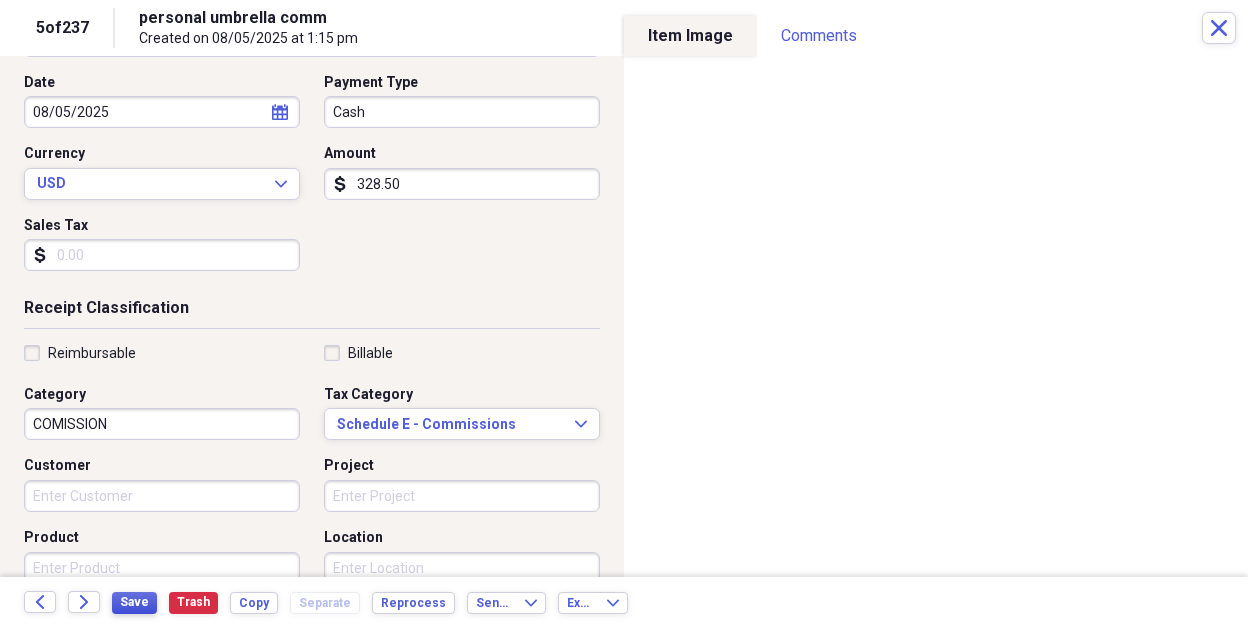 click on "Save" at bounding box center (134, 602) 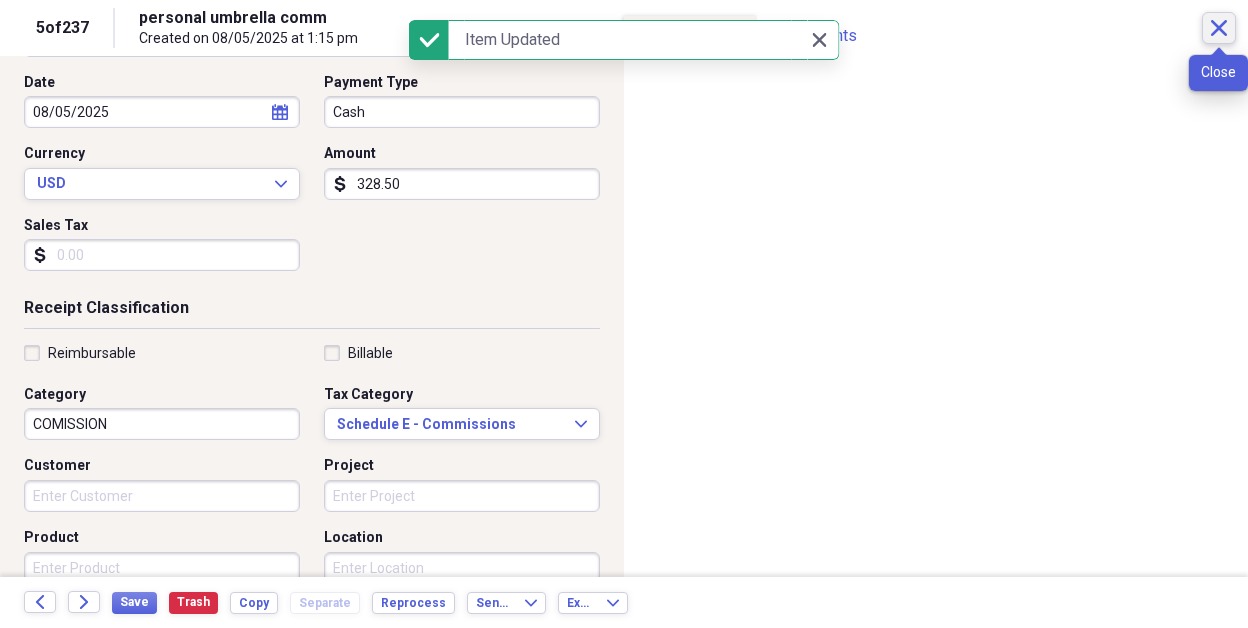 click on "Close" at bounding box center [1219, 28] 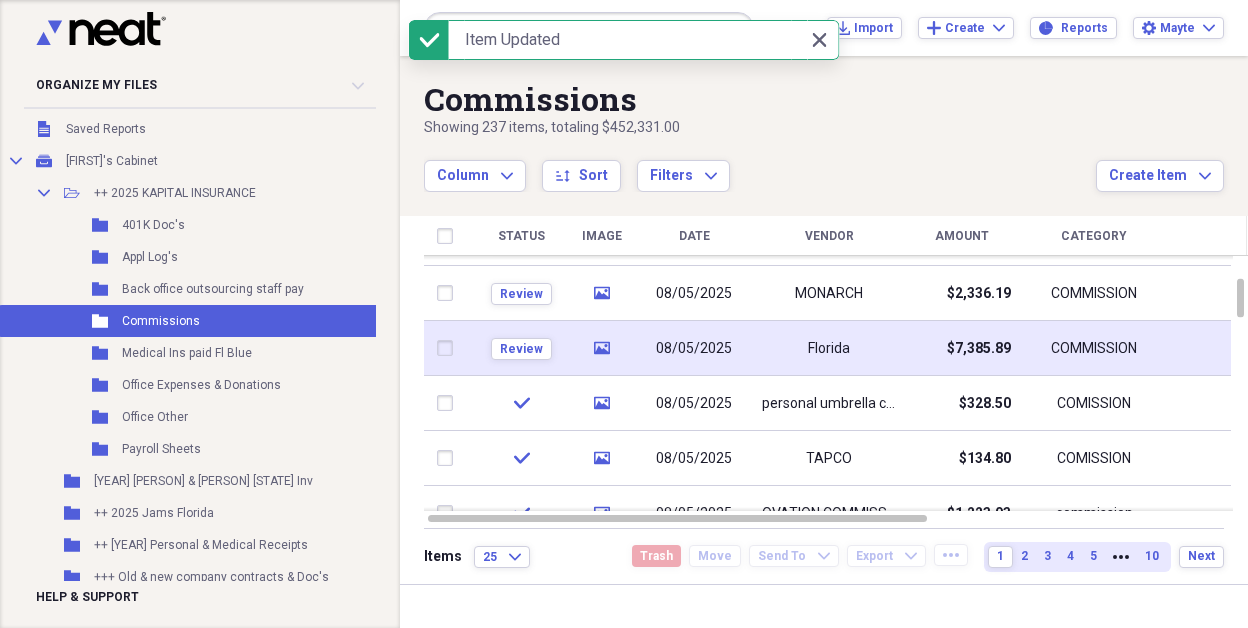 click on "Florida" at bounding box center [829, 348] 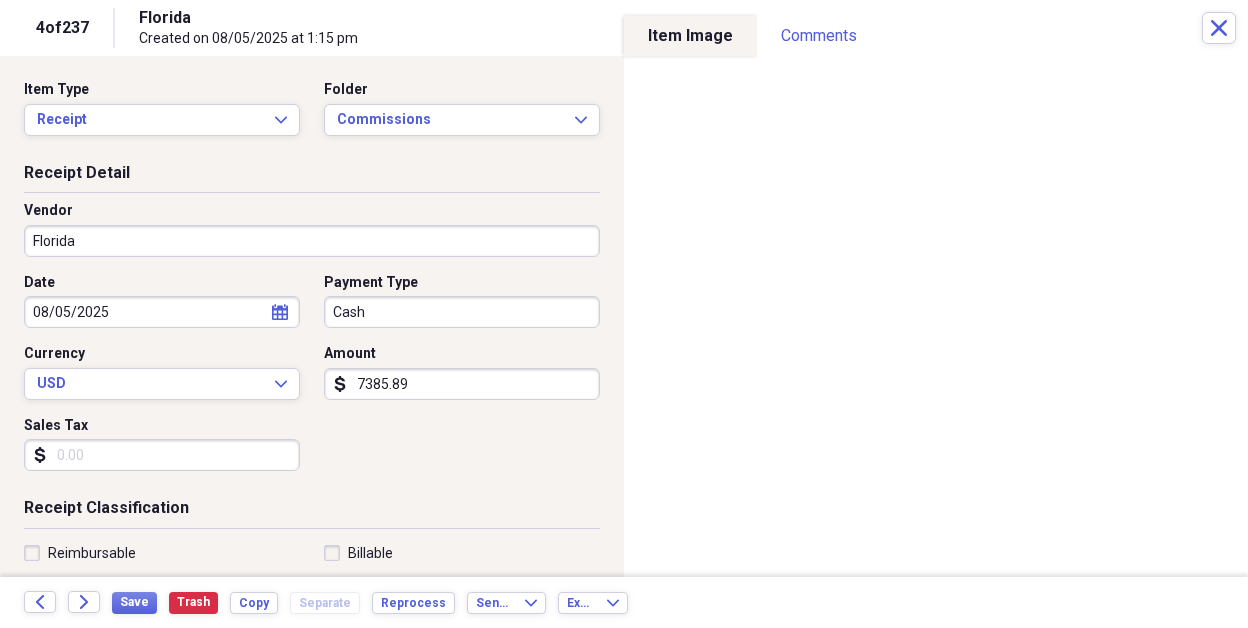 click on "Florida" at bounding box center [312, 241] 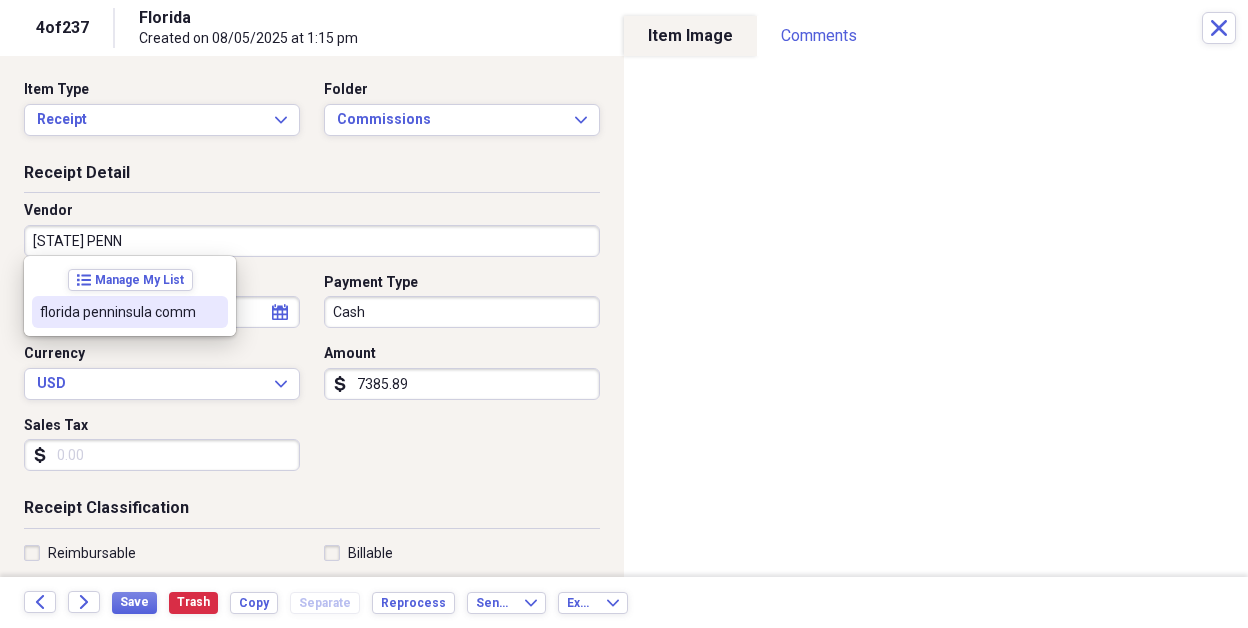 click on "florida penninsula comm" at bounding box center (130, 312) 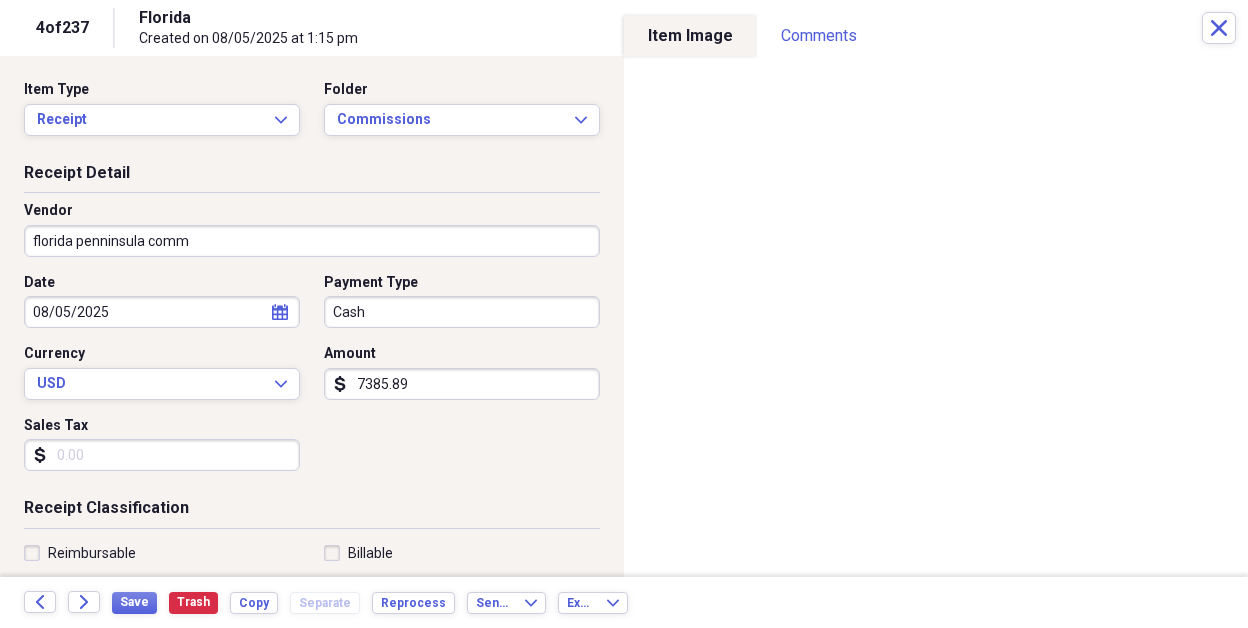 type on "commission" 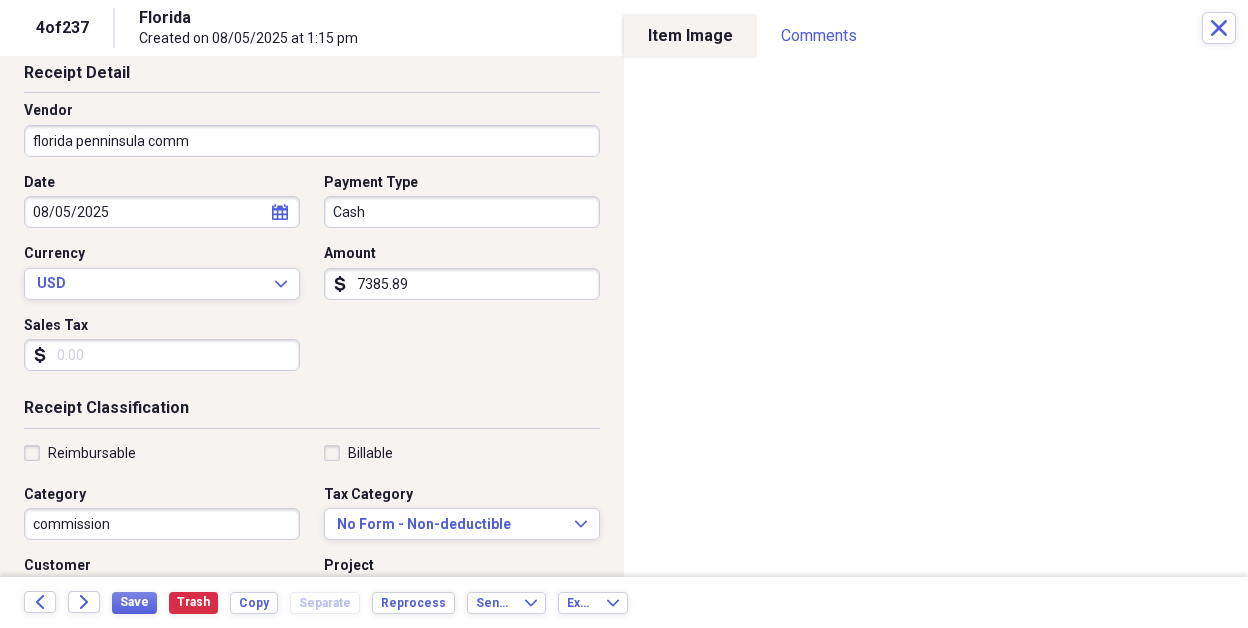 scroll, scrollTop: 200, scrollLeft: 0, axis: vertical 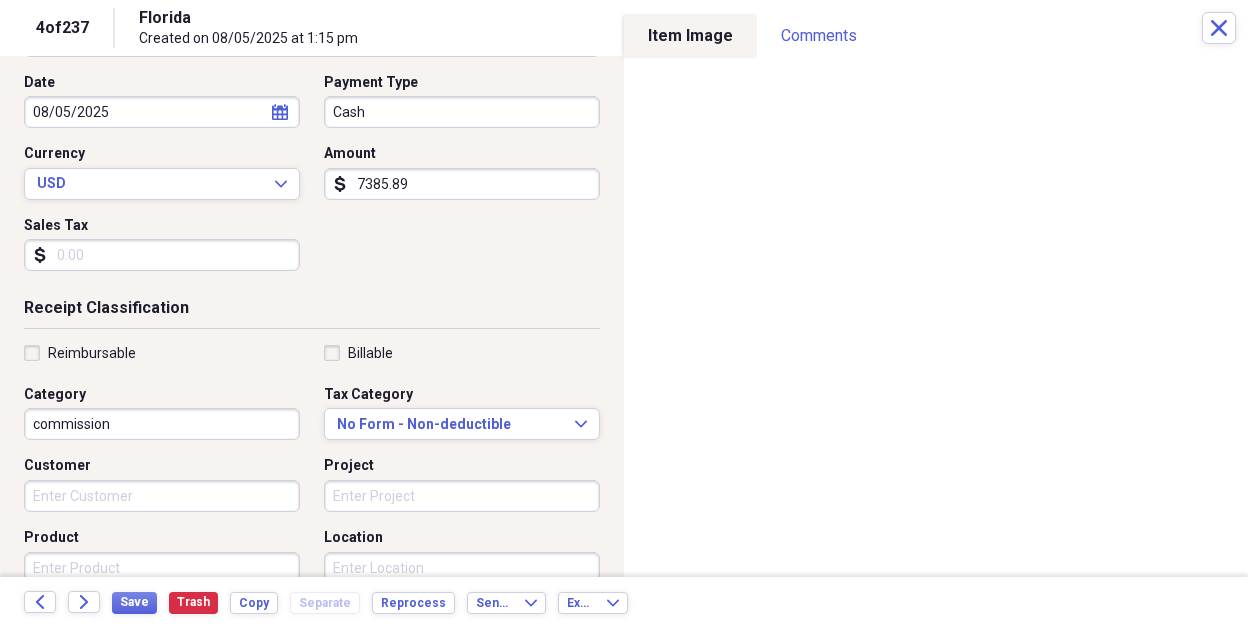 click on "Customer Project Product Location Class" at bounding box center [312, 504] 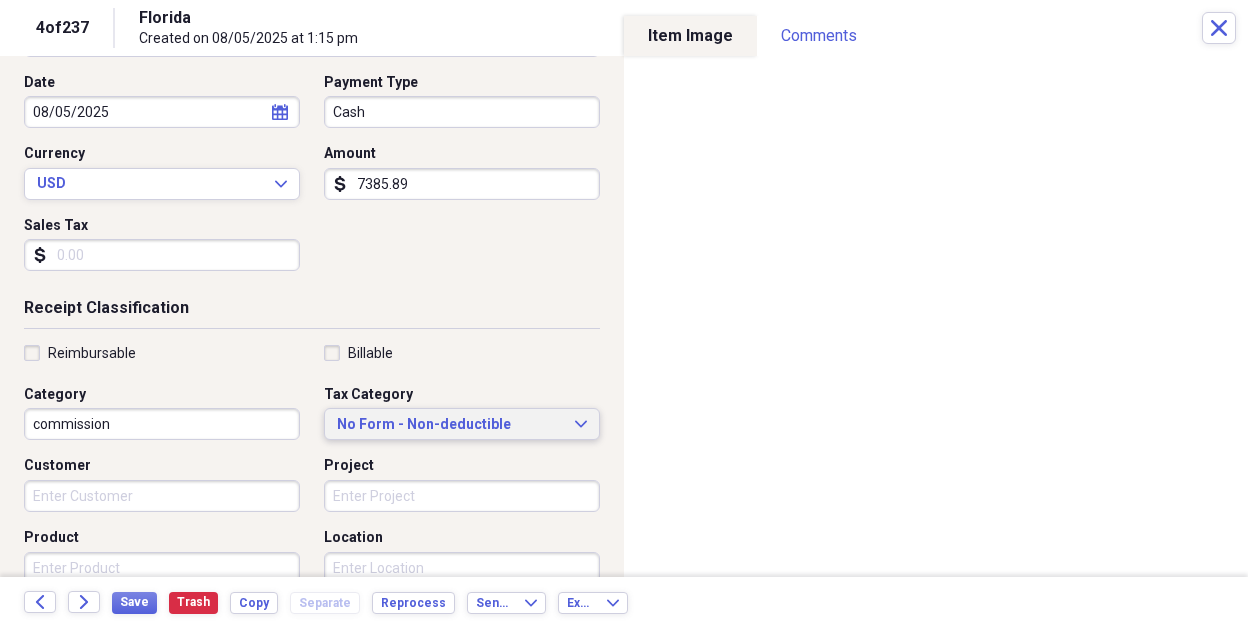 click on "No Form - Non-deductible" at bounding box center [450, 425] 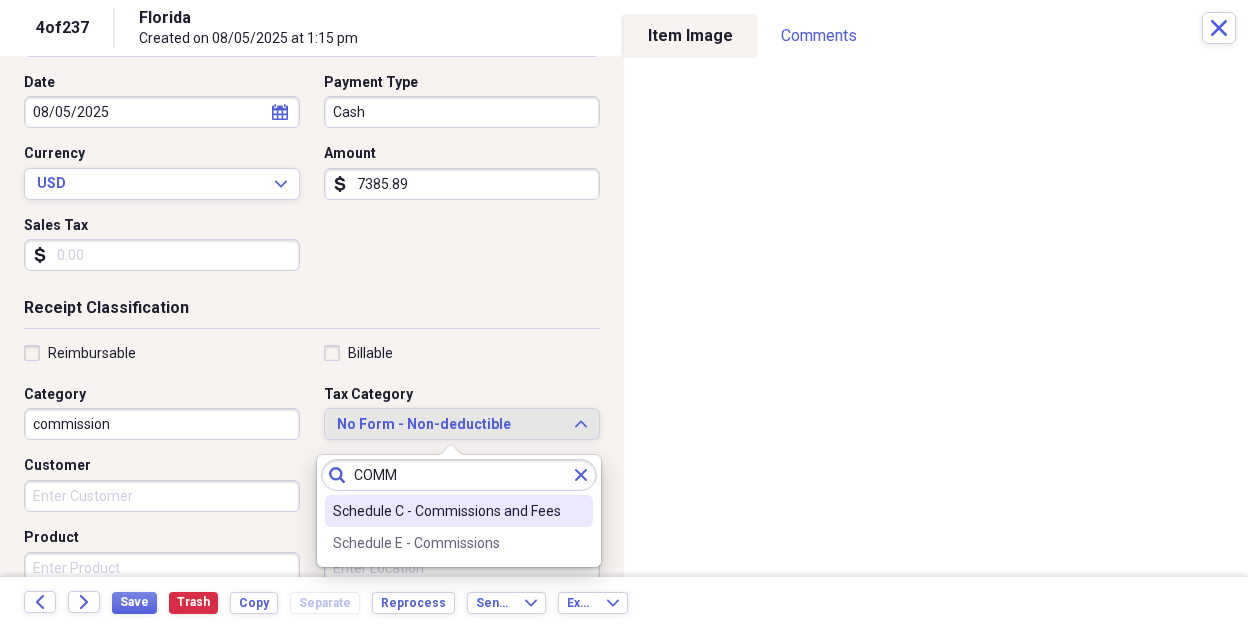 type on "COMM" 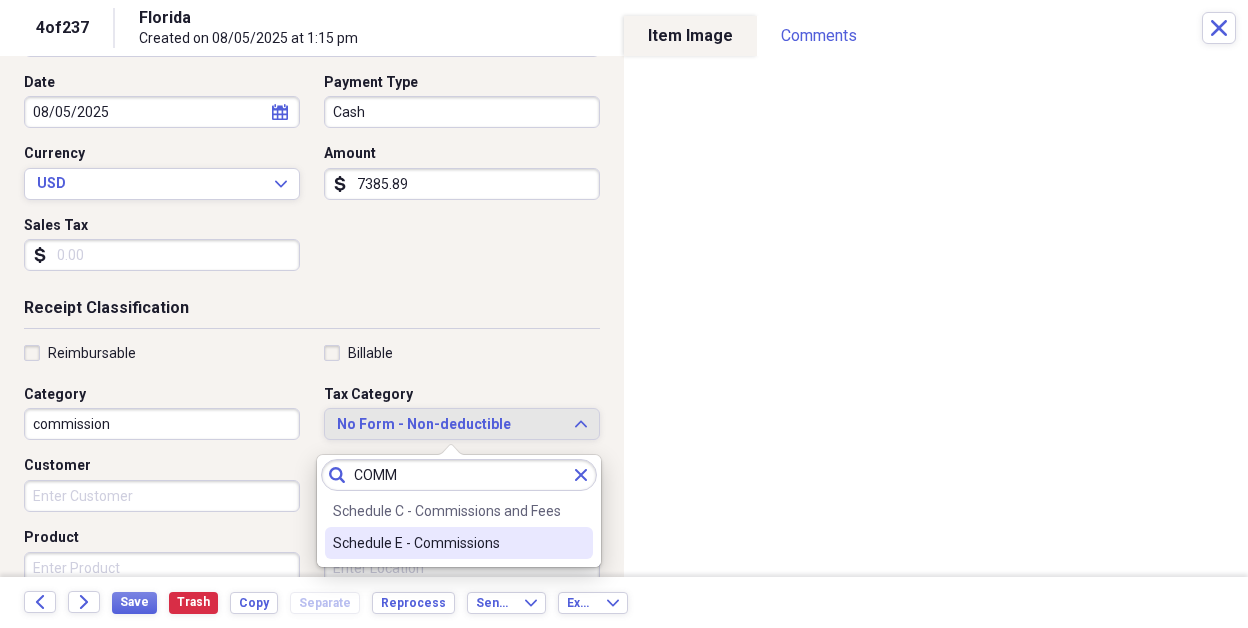 click on "Schedule E - Commissions" at bounding box center (447, 543) 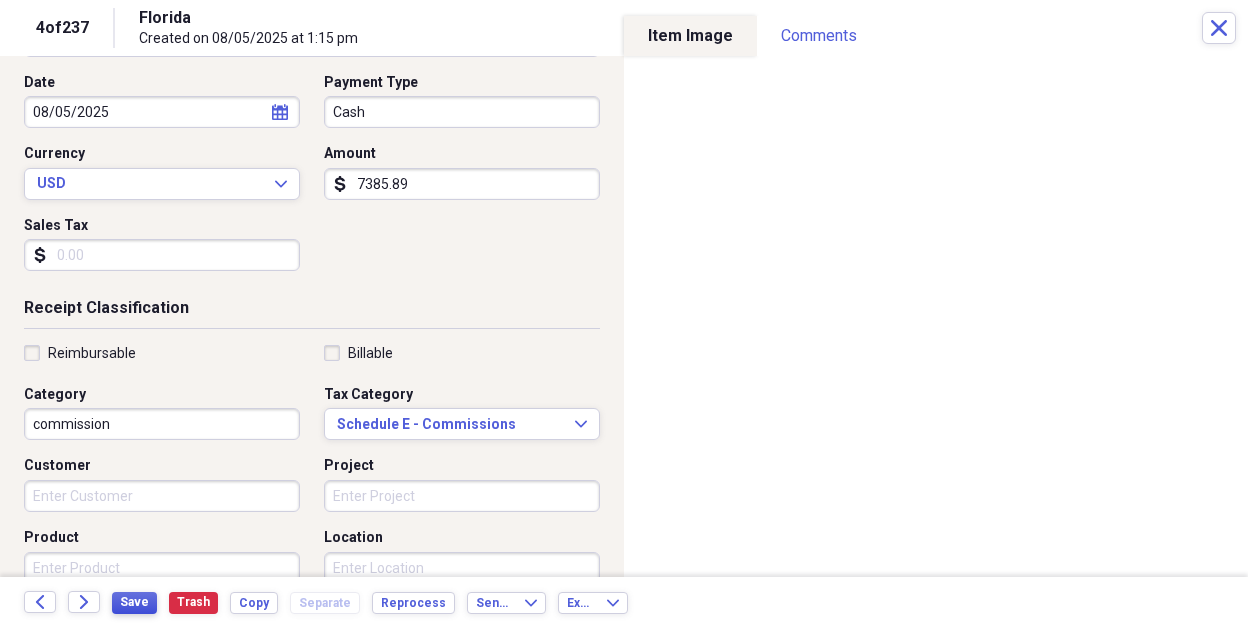 click on "Save" at bounding box center [134, 602] 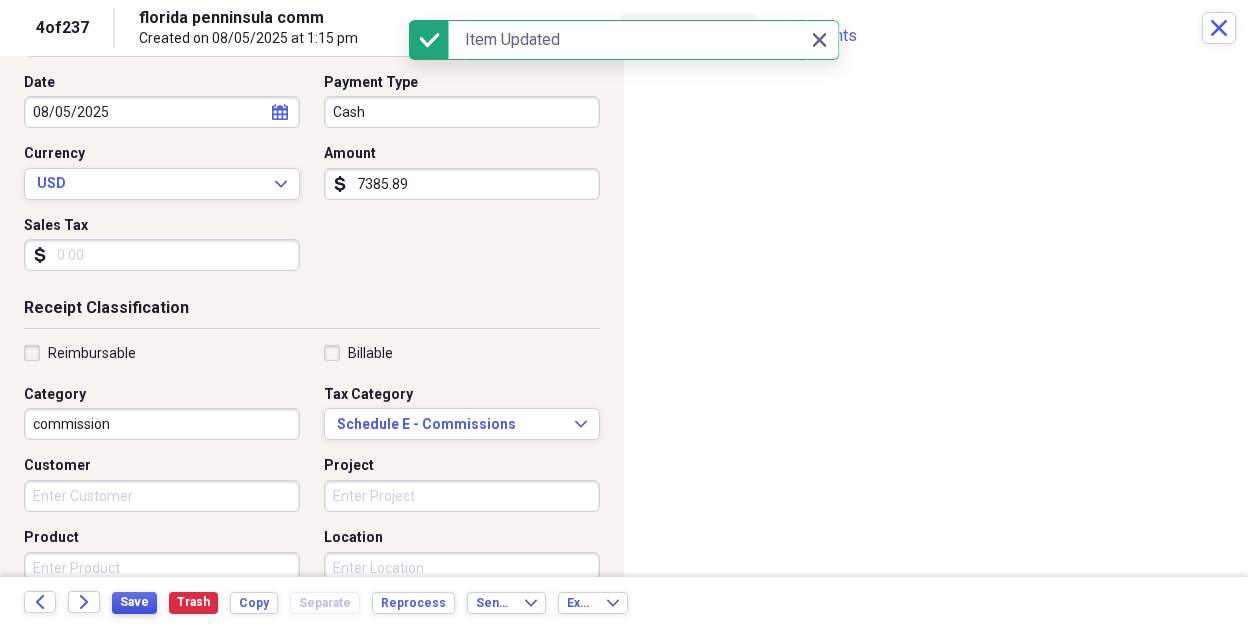 click on "Save" at bounding box center [134, 602] 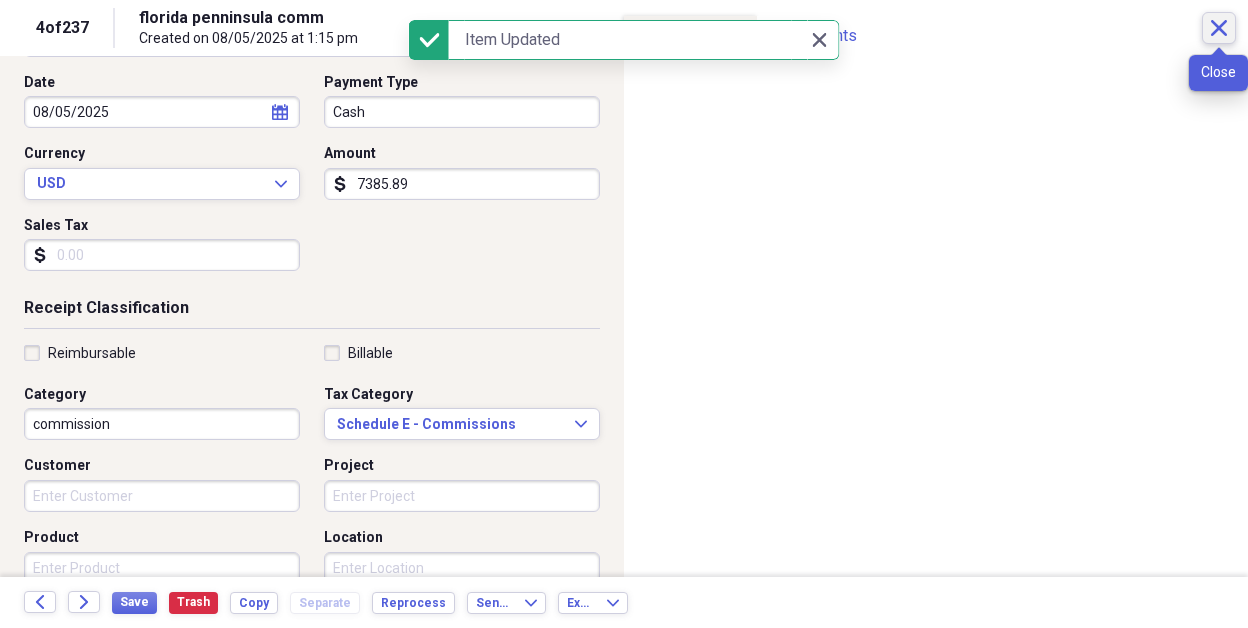 click 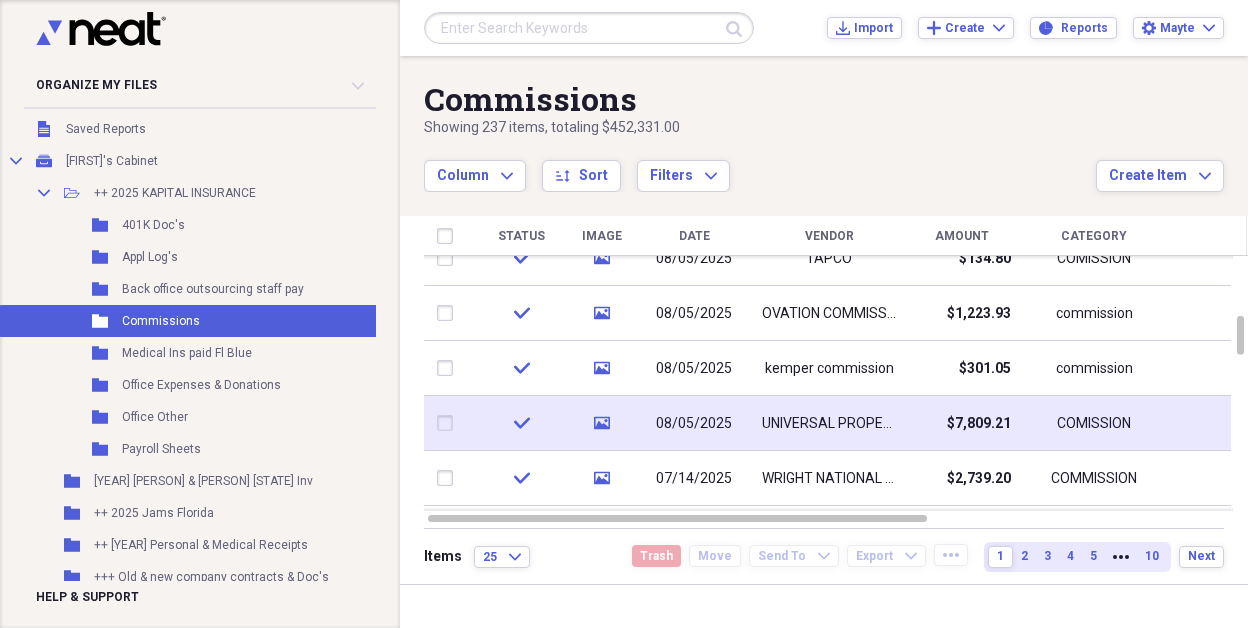 click on "UNIVERSAL PROPERTY commission" at bounding box center [829, 424] 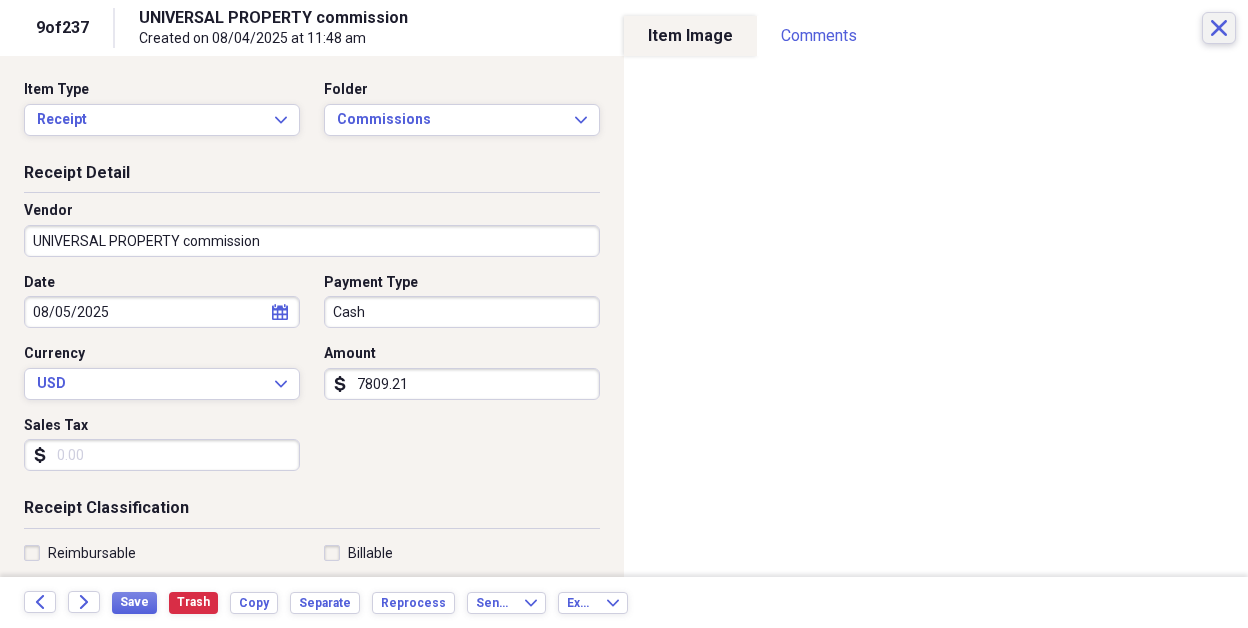 click 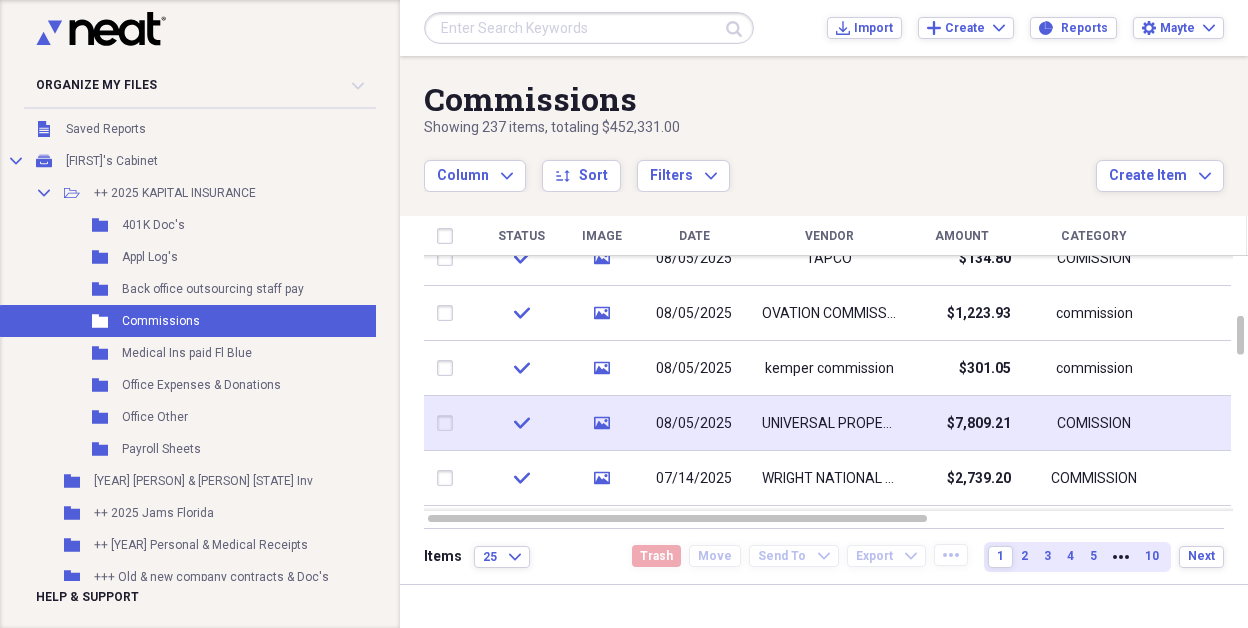 click on "UNIVERSAL PROPERTY commission" at bounding box center [829, 424] 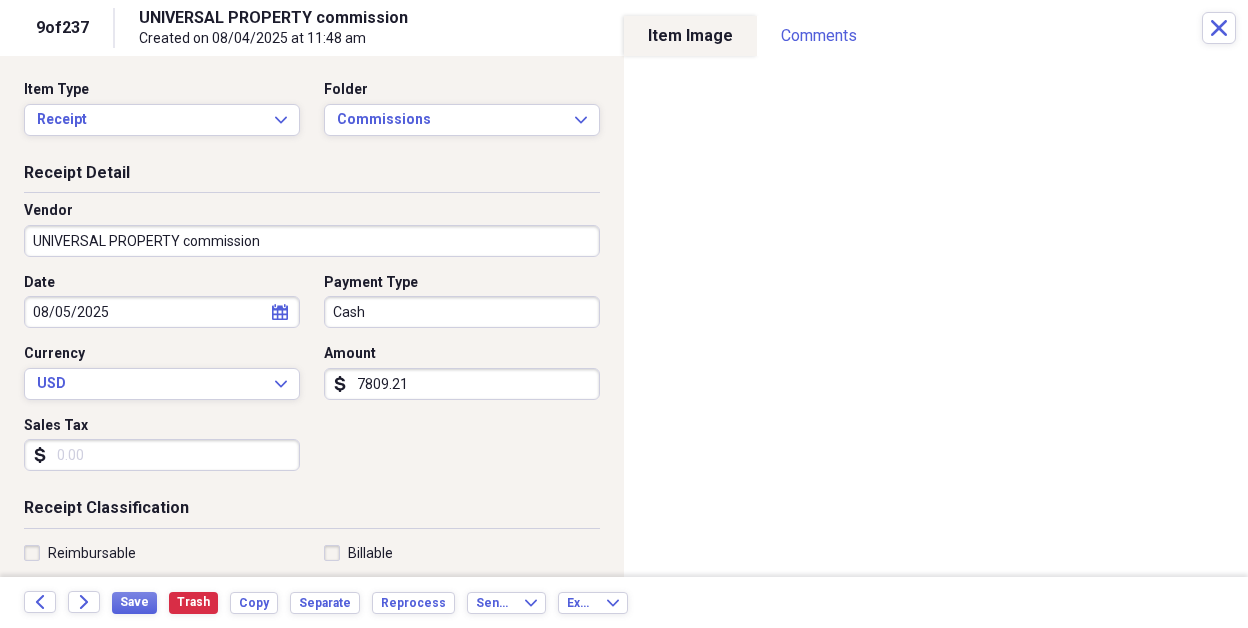 select on "7" 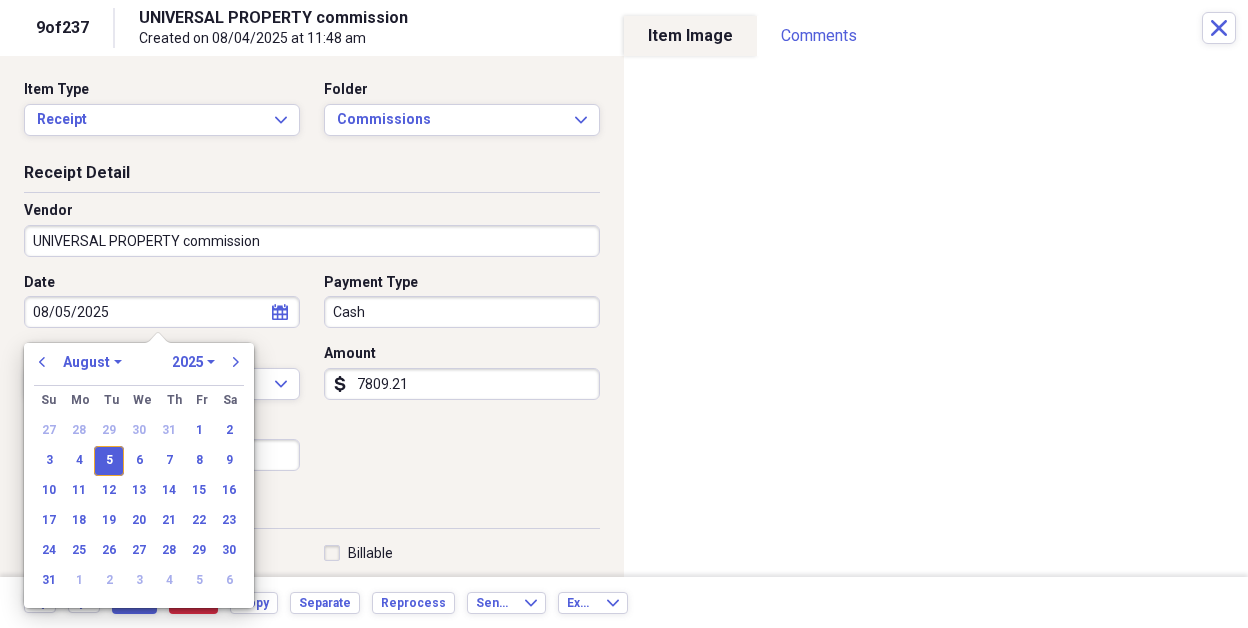 click on "08/05/2025" at bounding box center [162, 312] 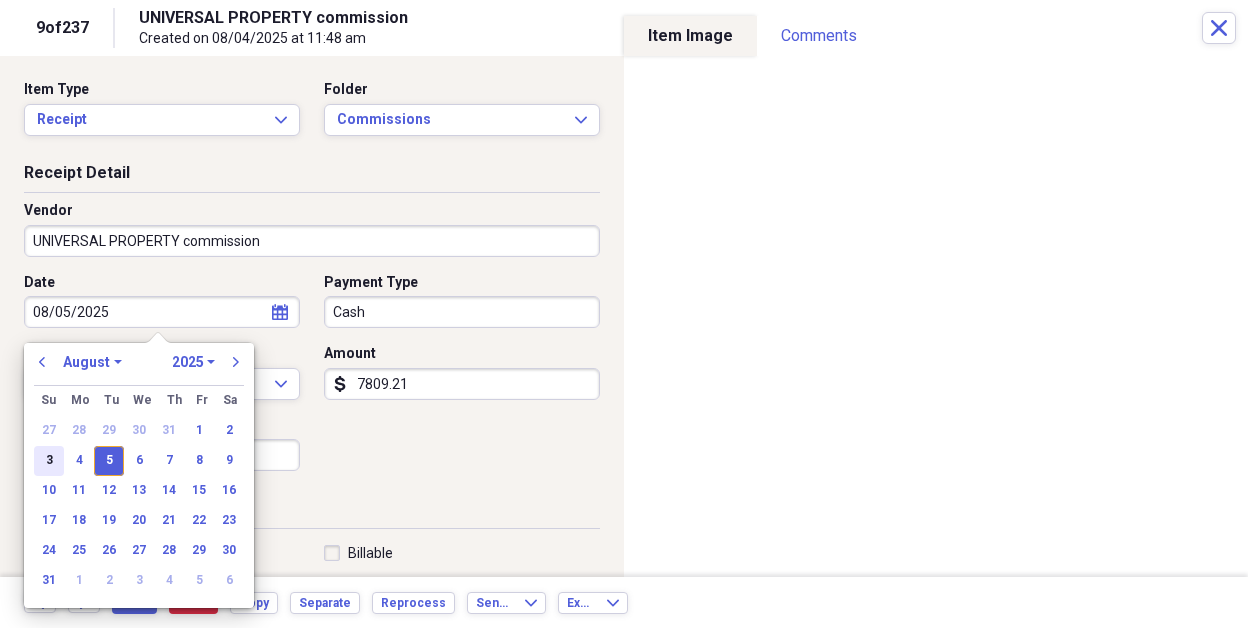 click on "3" at bounding box center (49, 461) 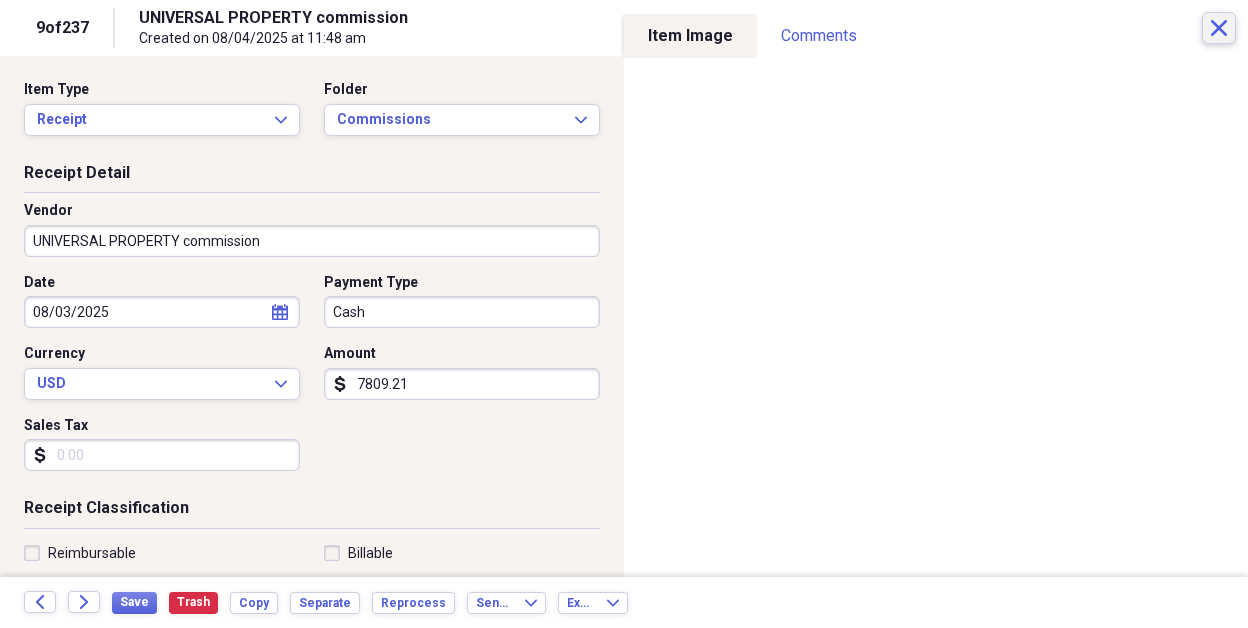 click 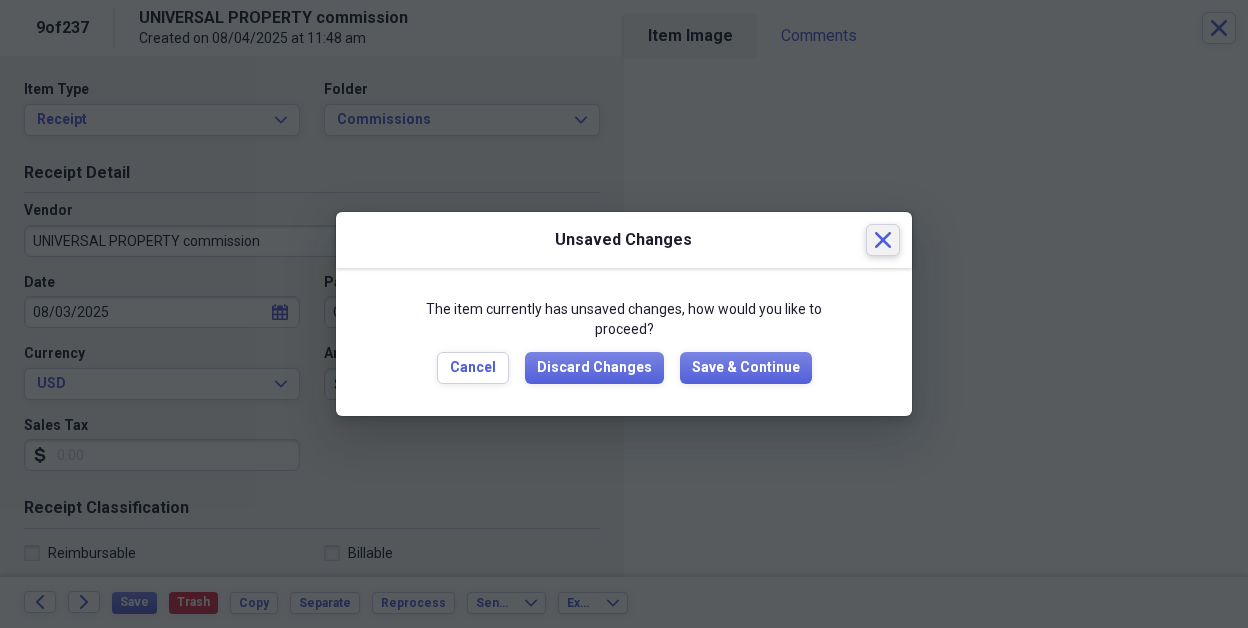 click on "Close" 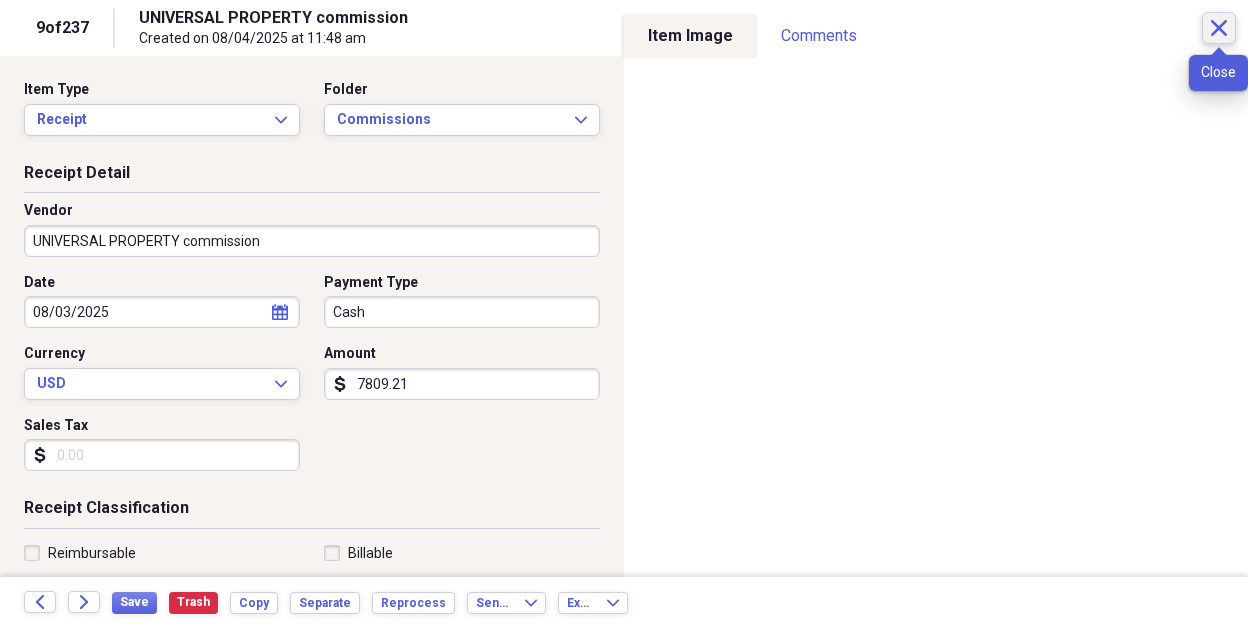 click on "Close" at bounding box center (1219, 28) 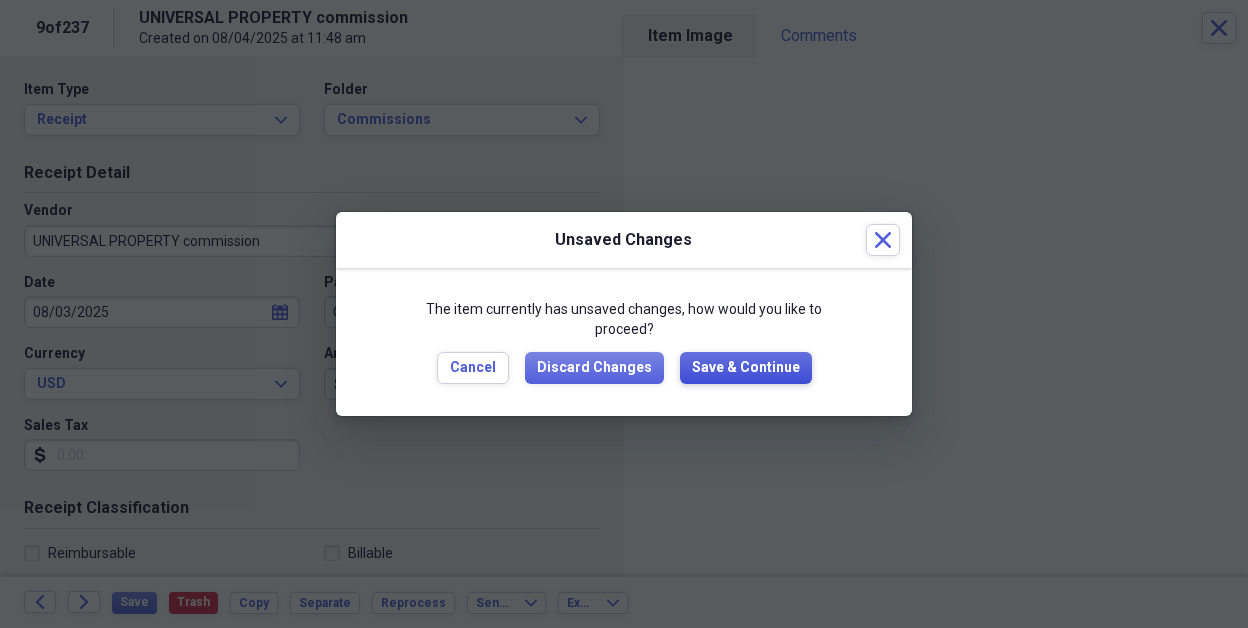 click on "Save & Continue" at bounding box center [746, 368] 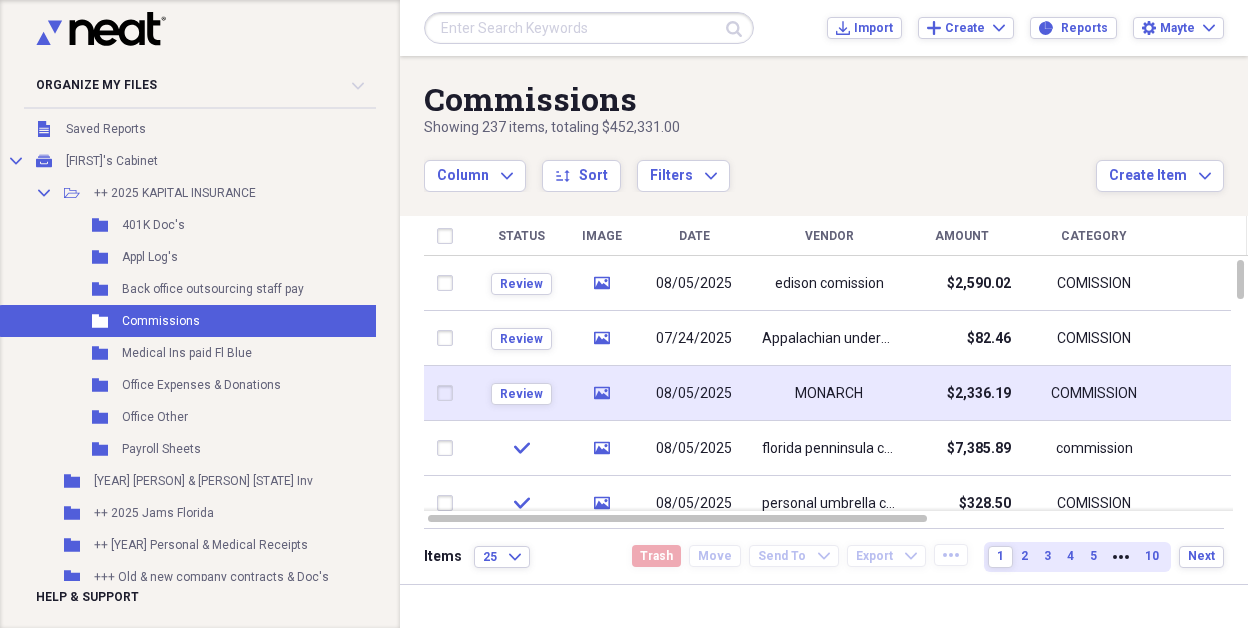 click on "MONARCH" at bounding box center (829, 394) 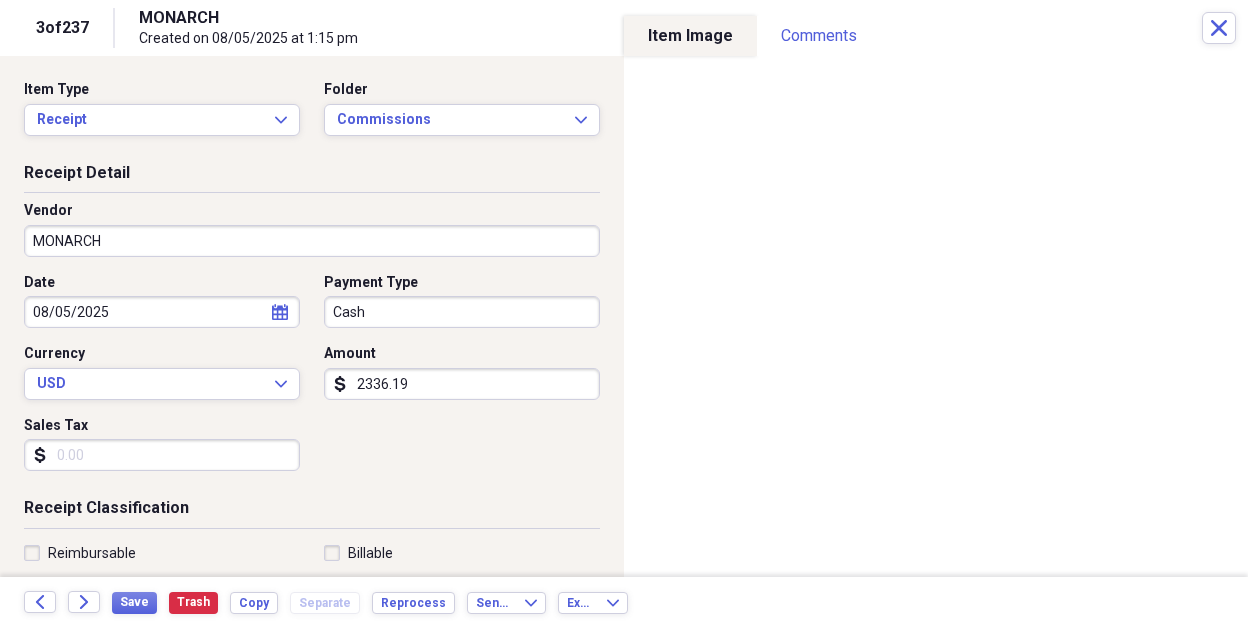 scroll, scrollTop: 100, scrollLeft: 0, axis: vertical 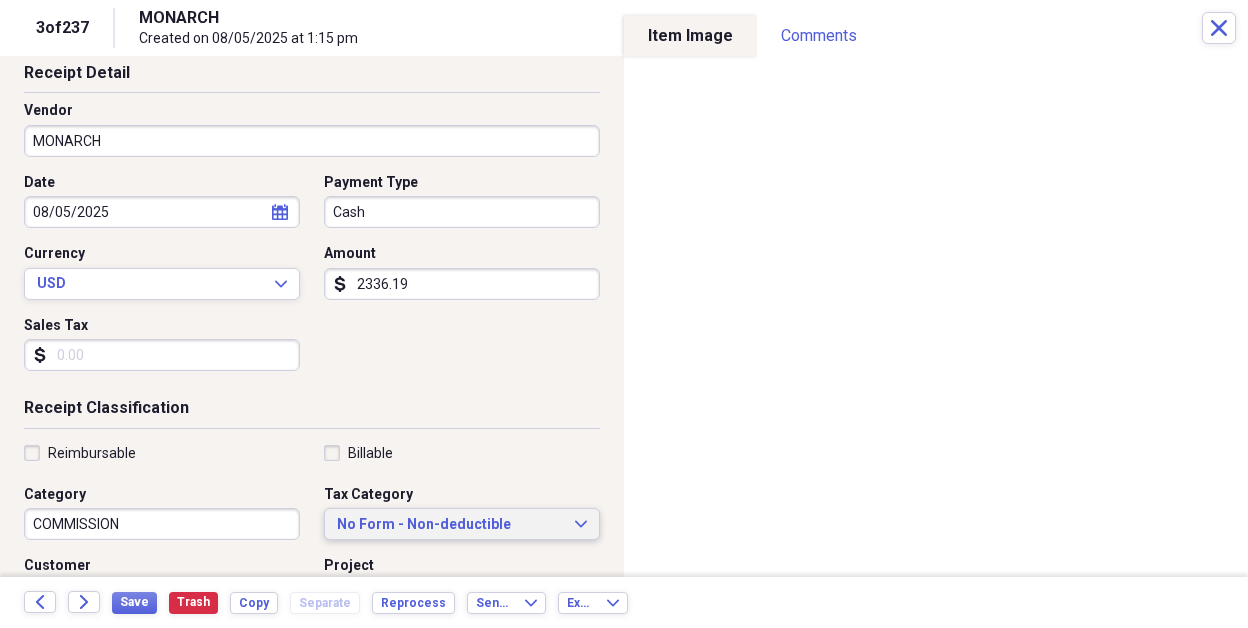 click on "No Form - Non-deductible" at bounding box center (450, 525) 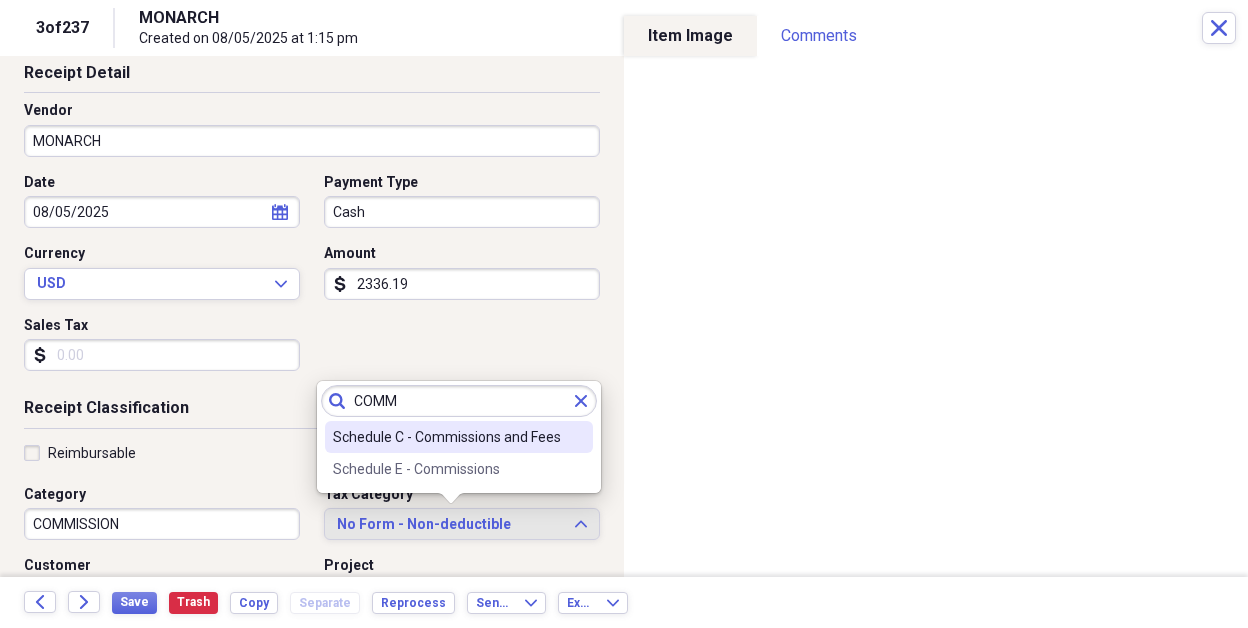 type on "COMM" 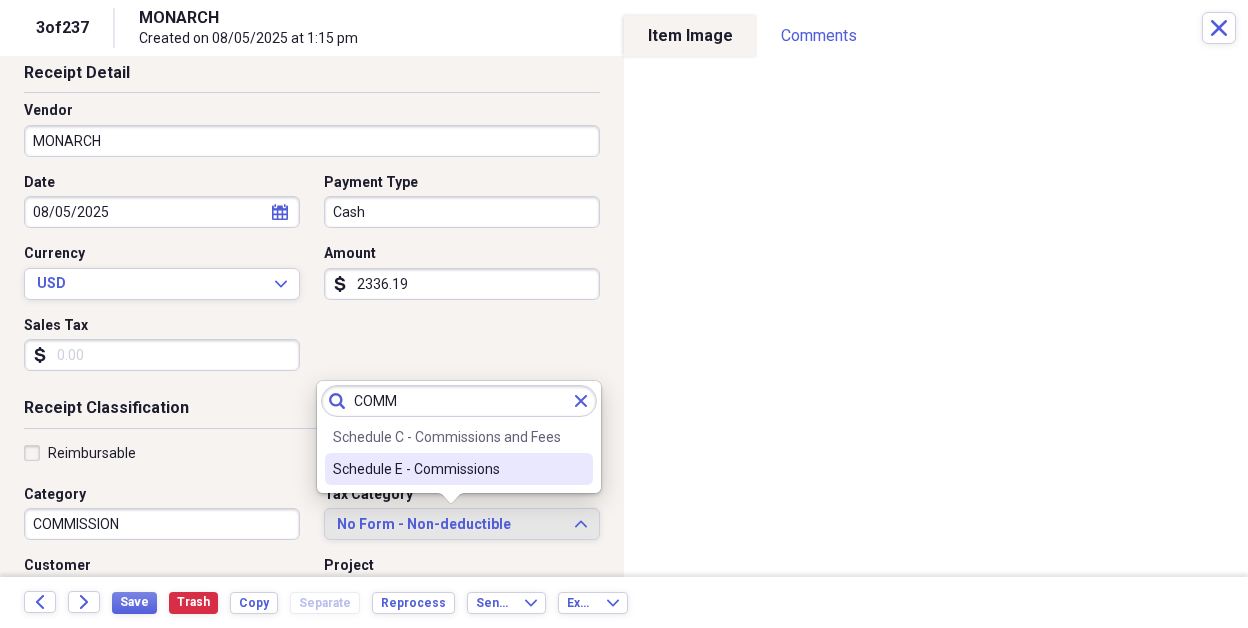 click on "Schedule E - Commissions" at bounding box center [447, 469] 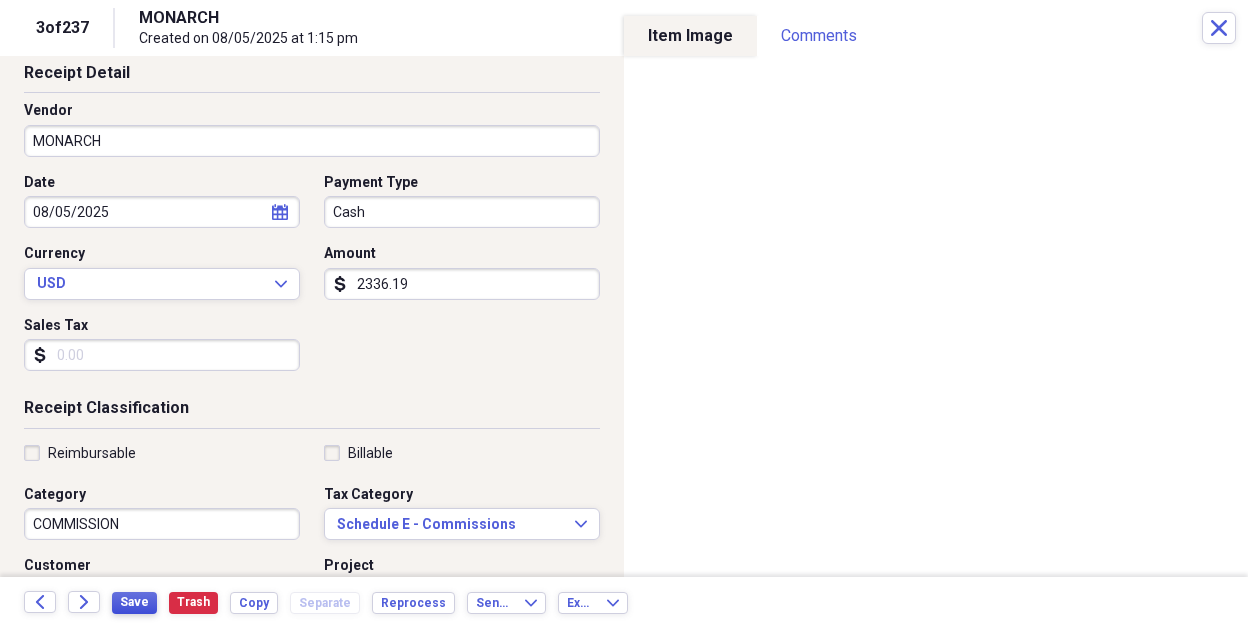 click on "Save" at bounding box center (134, 602) 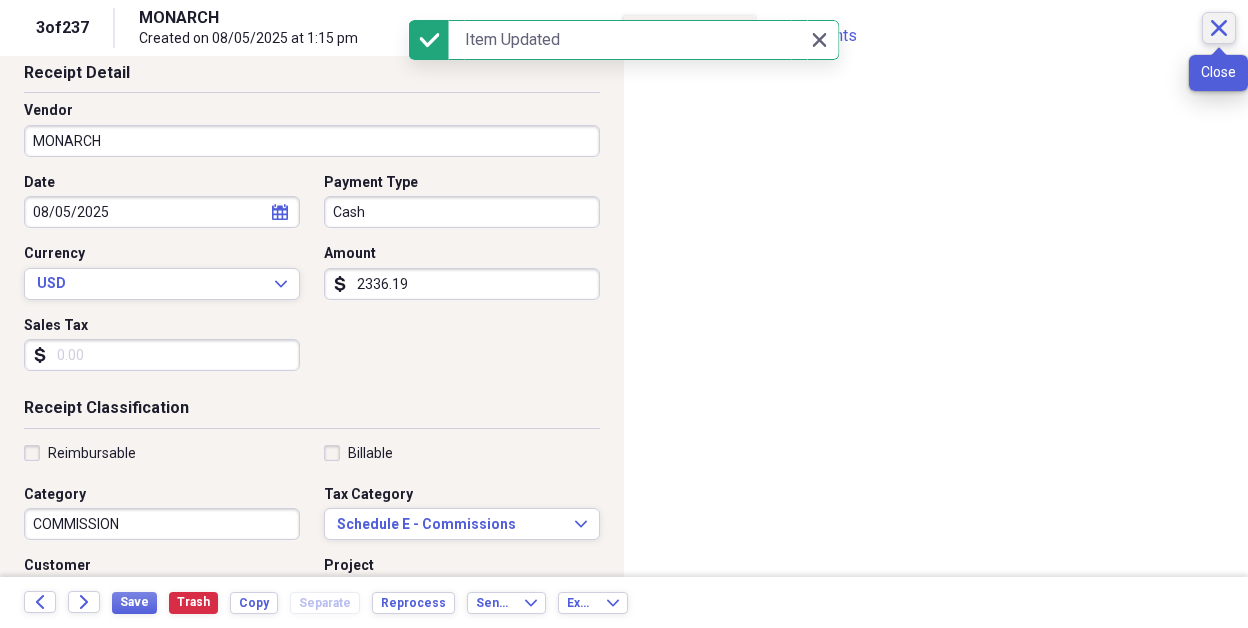 click 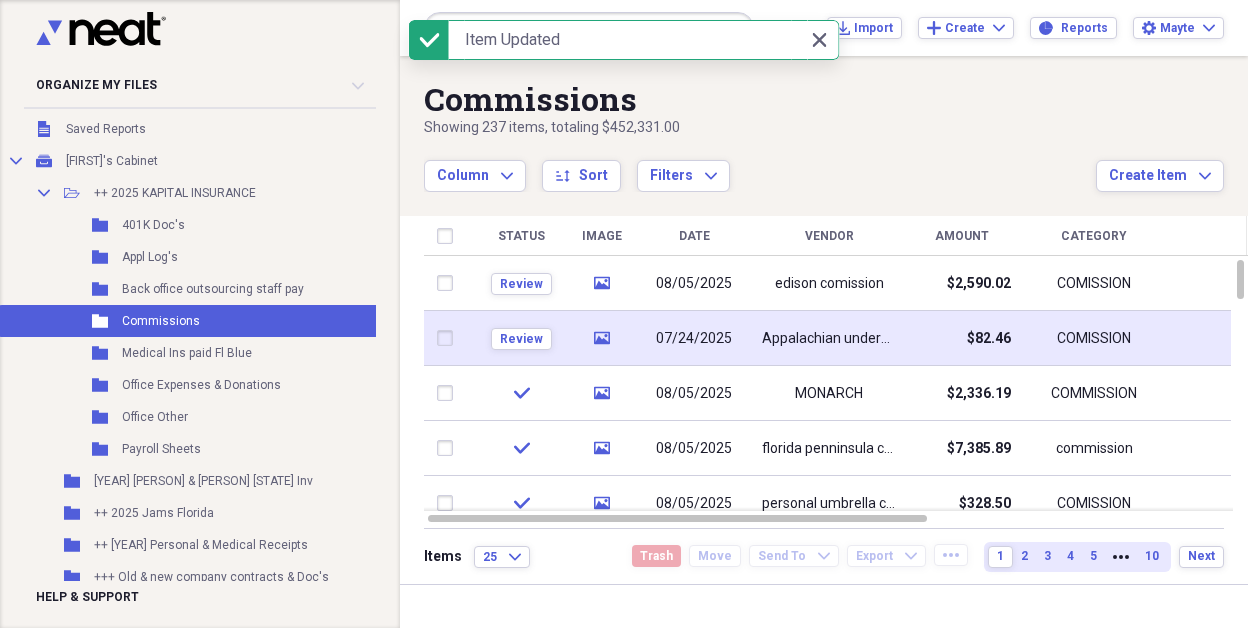 click on "Appalachian underwriters" at bounding box center [829, 339] 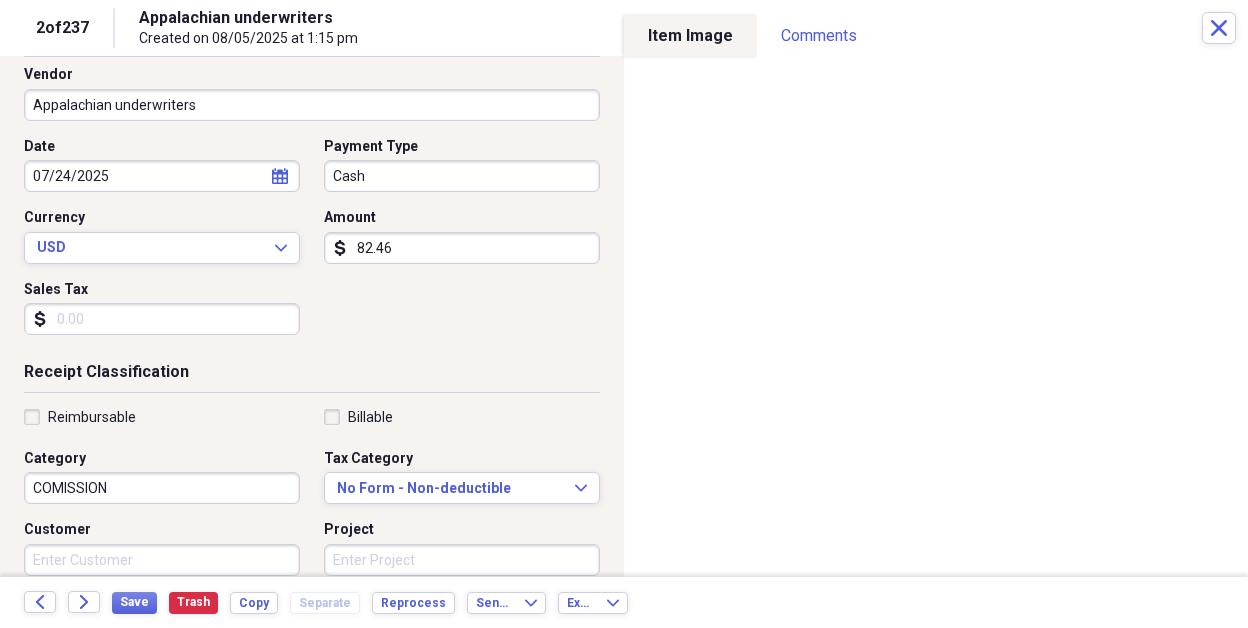 scroll, scrollTop: 200, scrollLeft: 0, axis: vertical 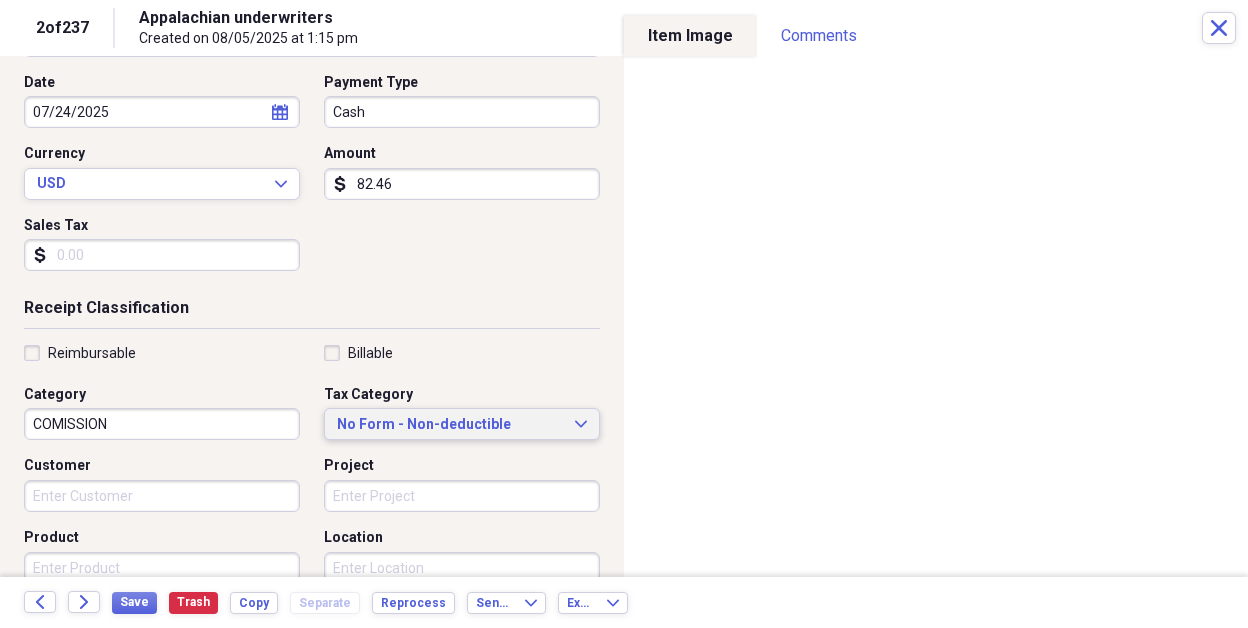 click on "No Form - Non-deductible" at bounding box center [450, 425] 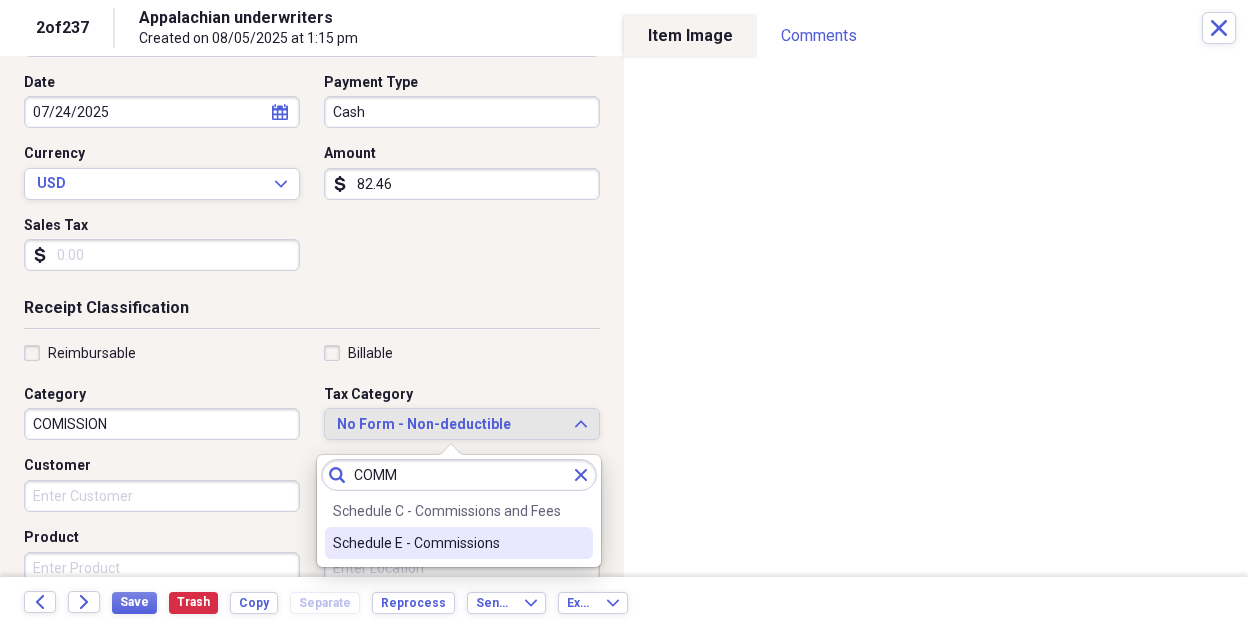 type on "COMM" 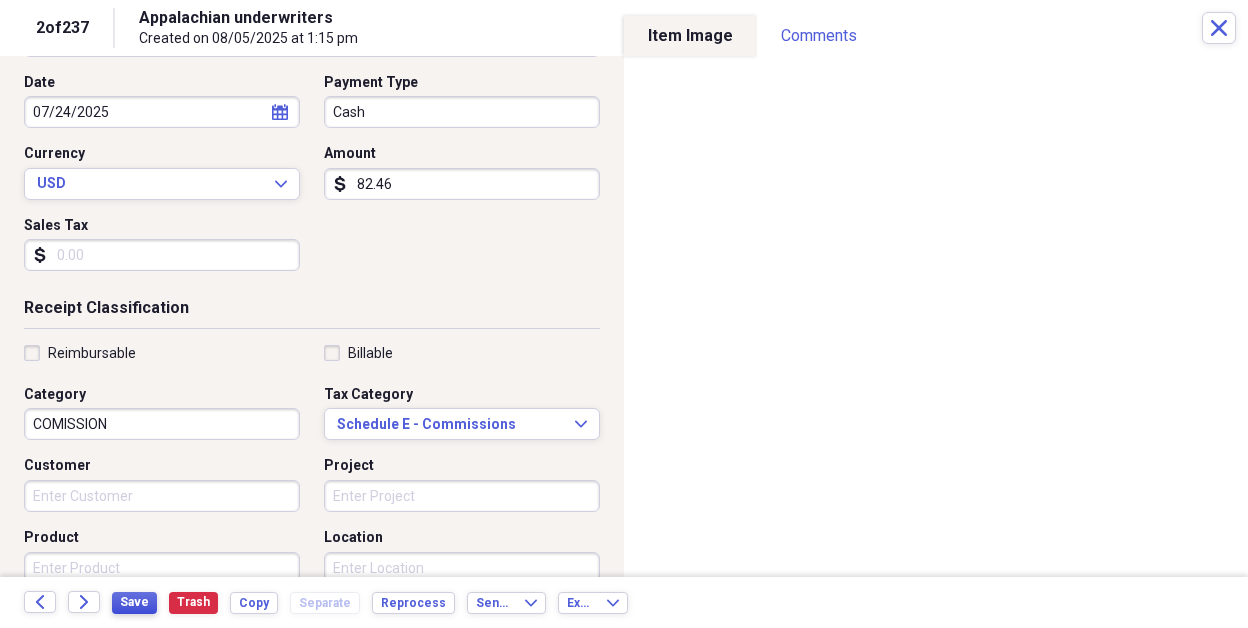 click on "Save" at bounding box center [134, 602] 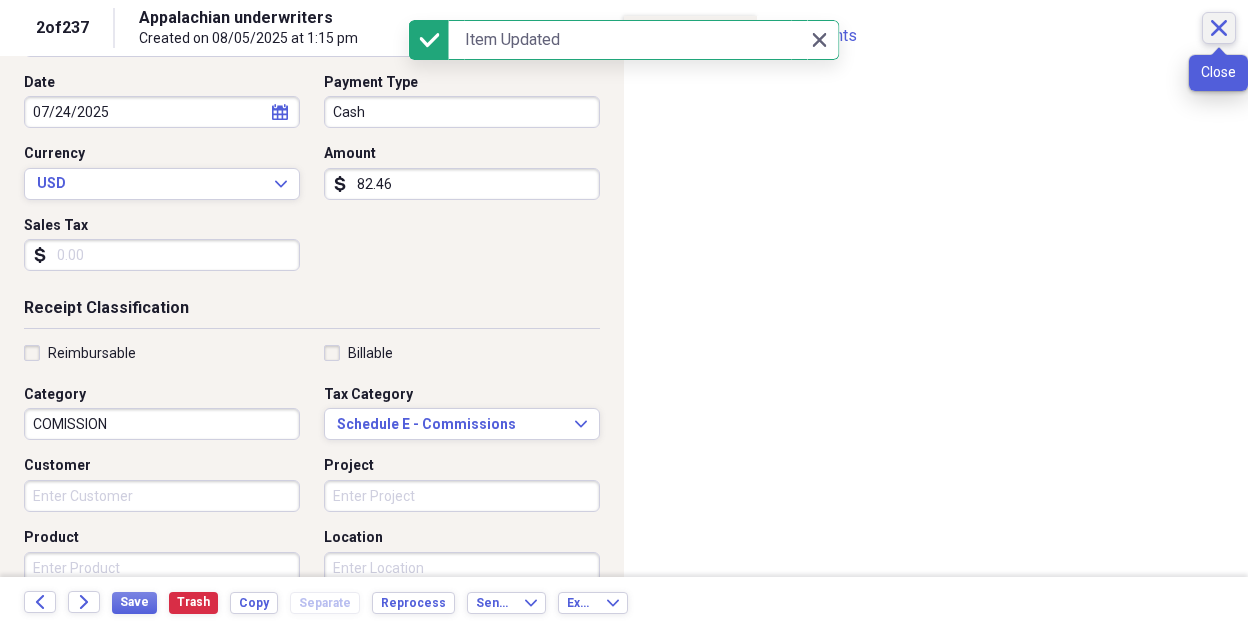 click 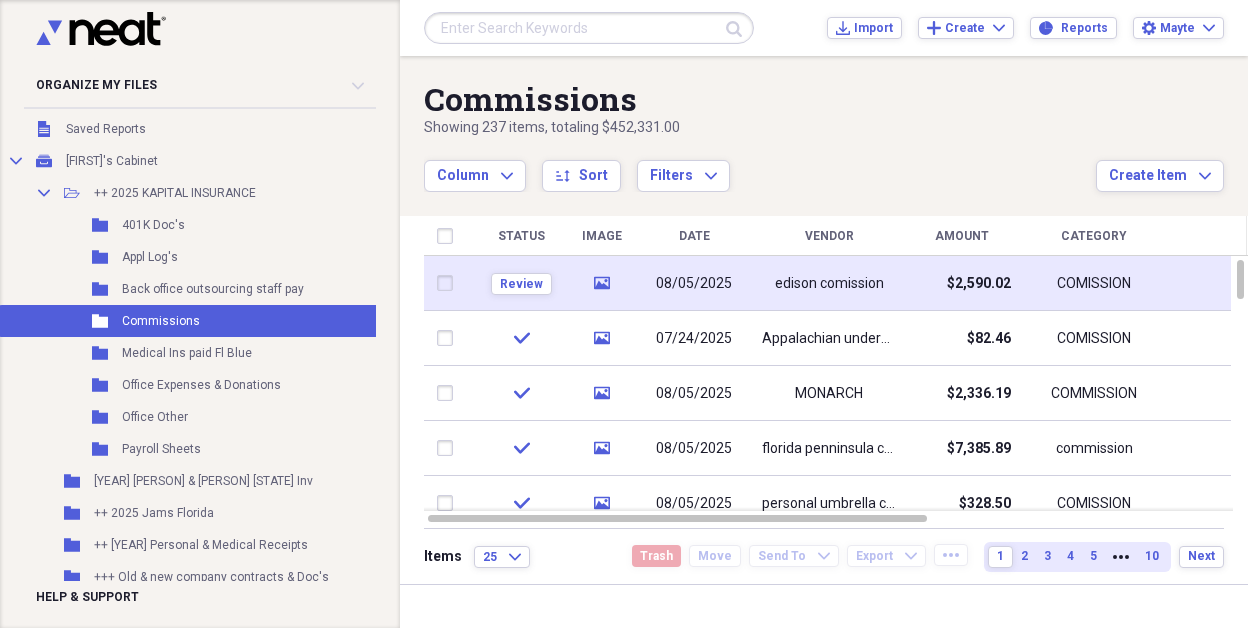 click on "edison comission" at bounding box center [829, 284] 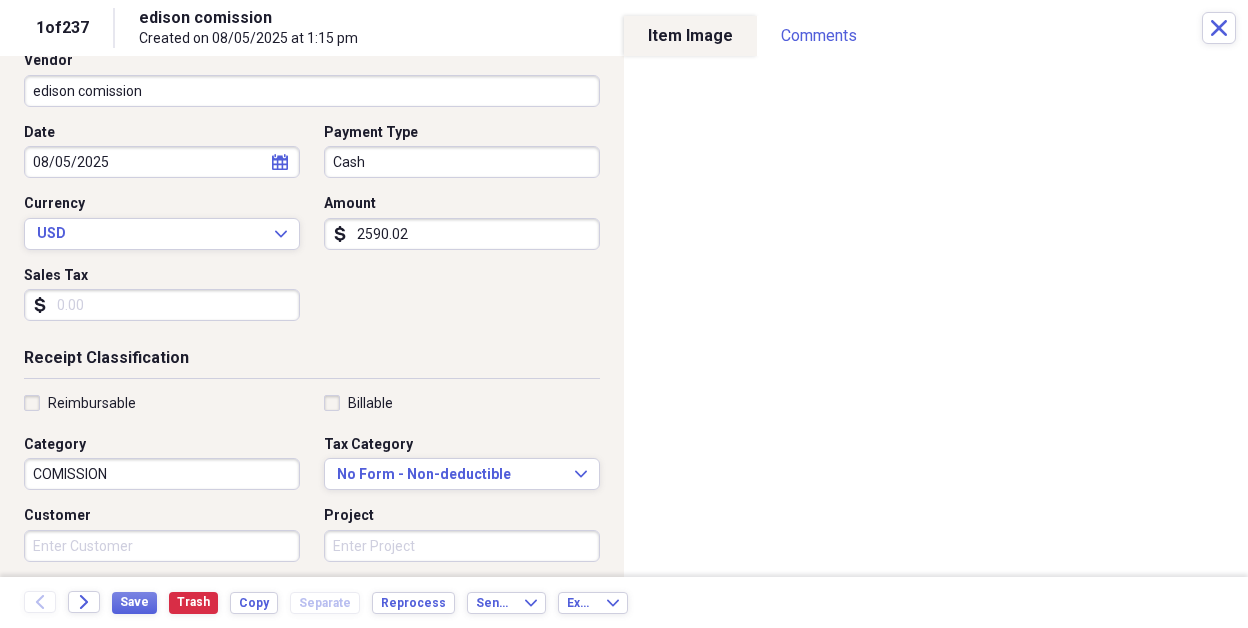 scroll, scrollTop: 200, scrollLeft: 0, axis: vertical 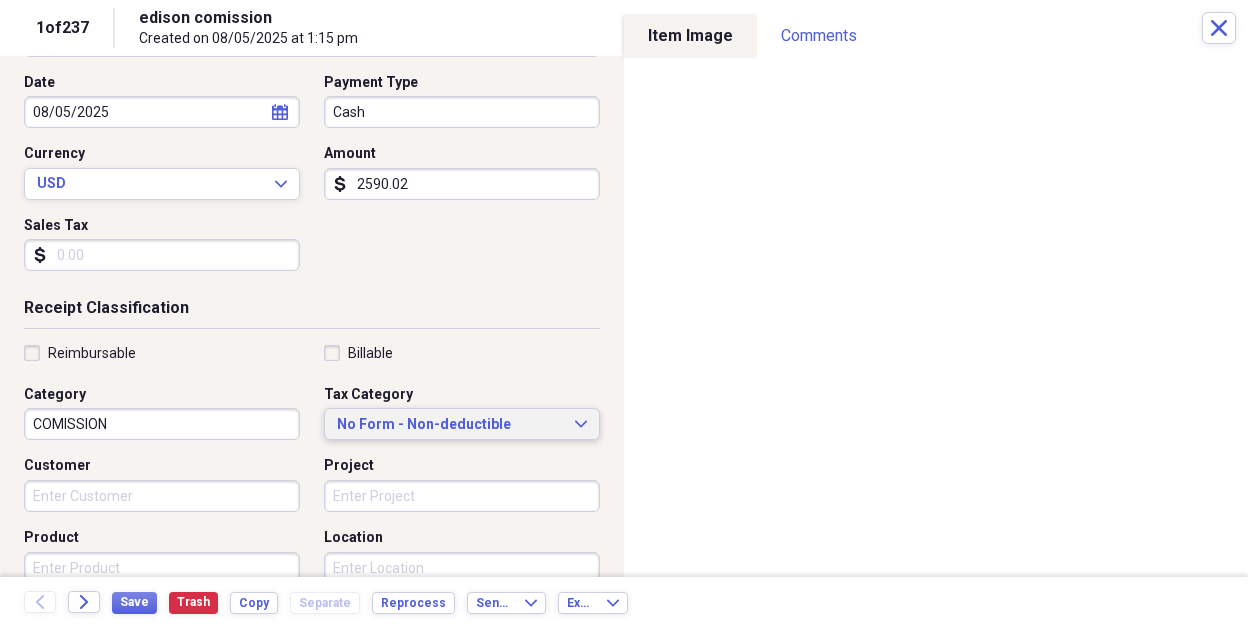 click on "No Form - Non-deductible" at bounding box center (450, 425) 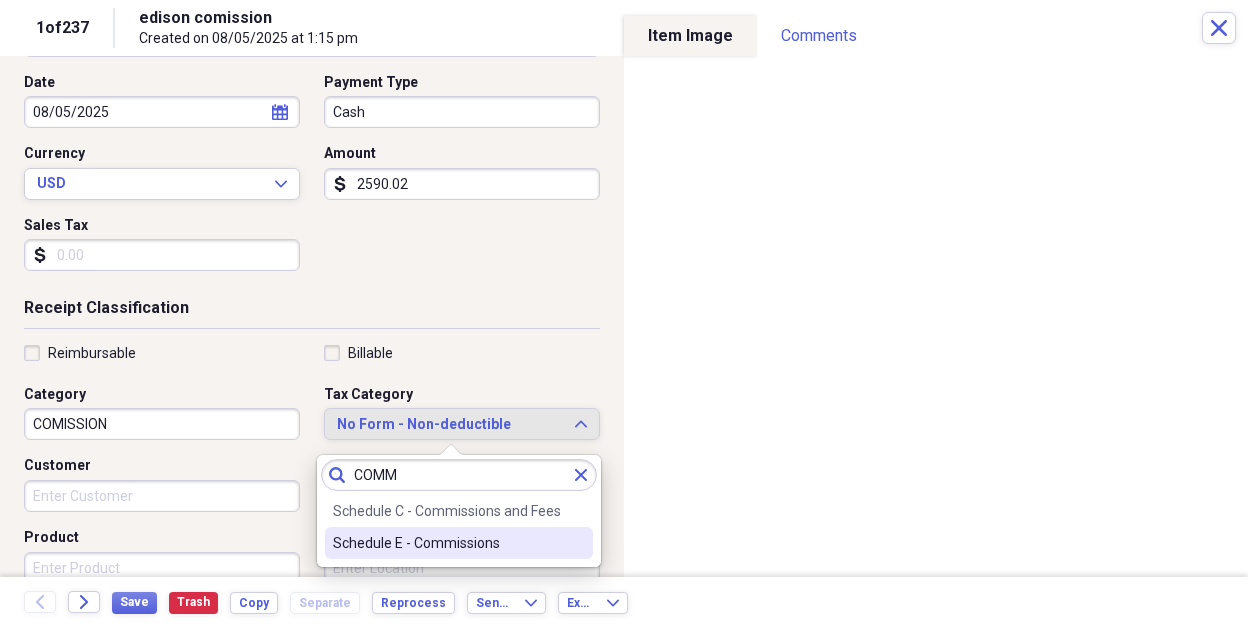 type on "COMM" 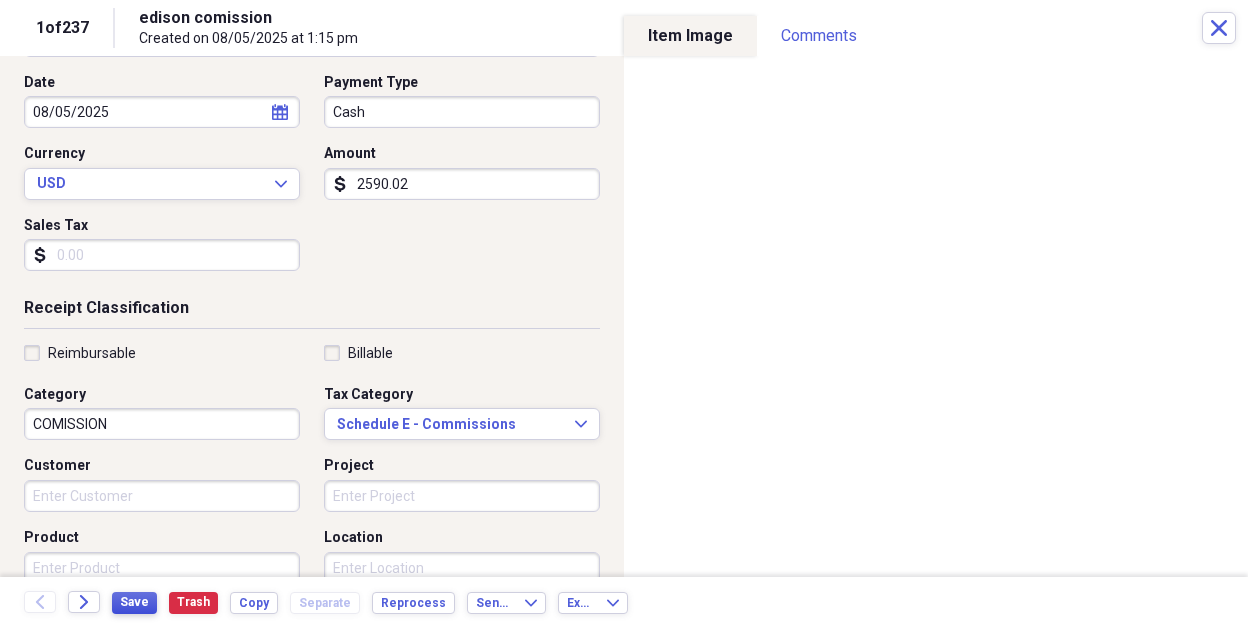 click on "Save" at bounding box center [134, 602] 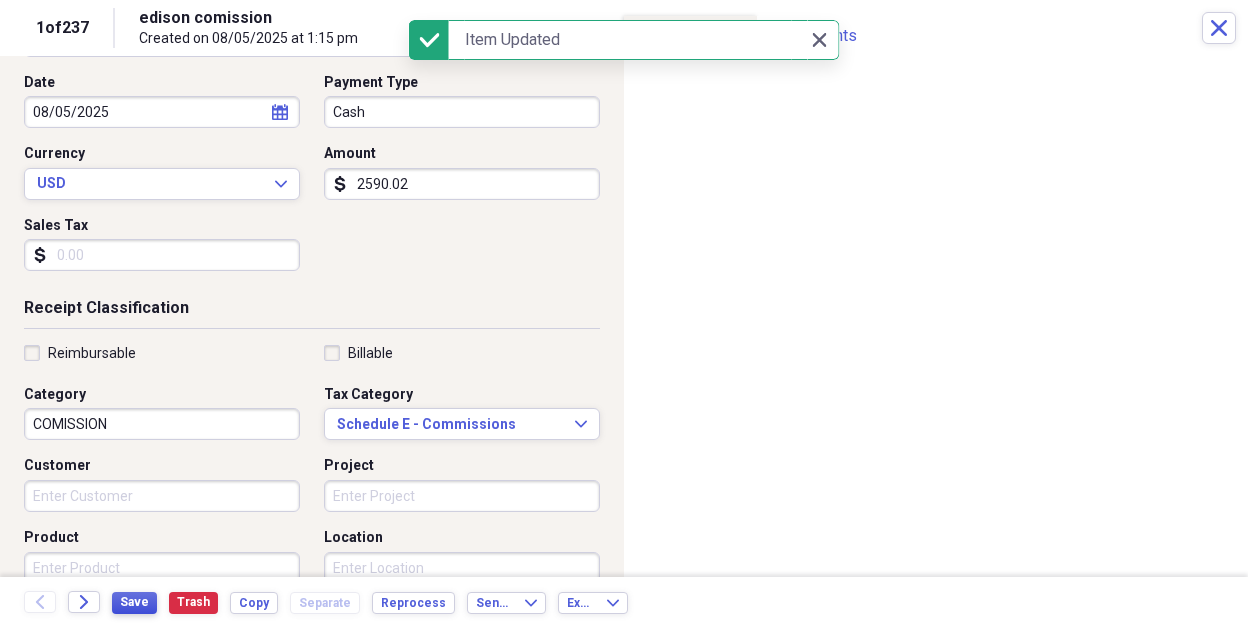 scroll, scrollTop: 0, scrollLeft: 0, axis: both 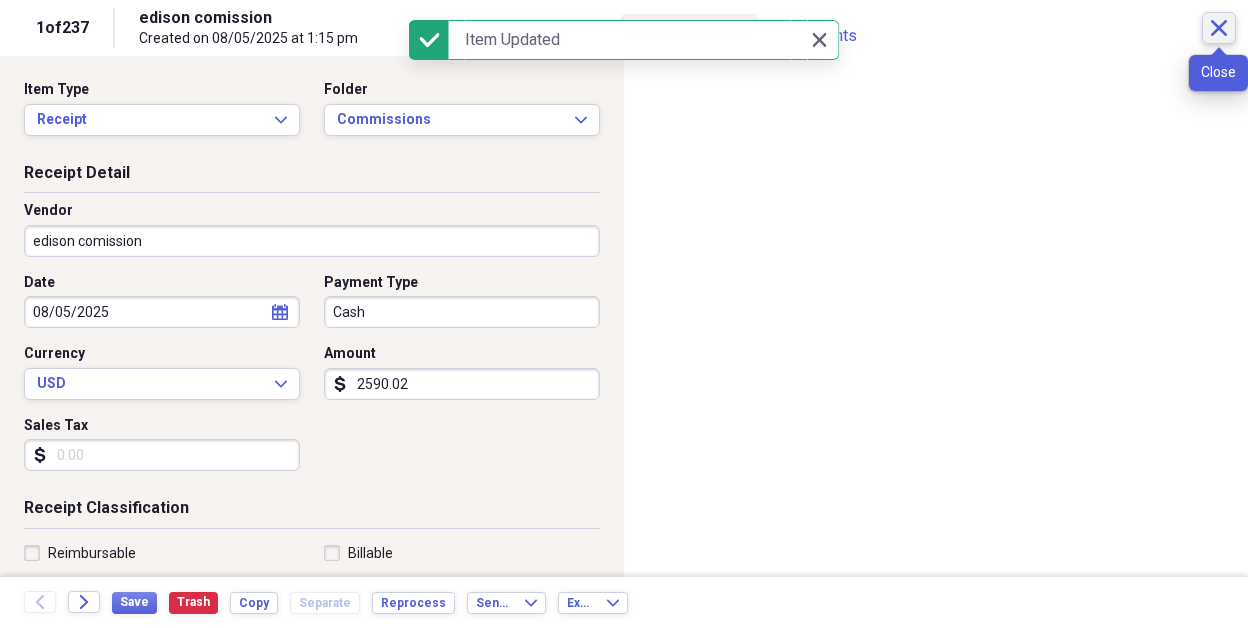 click 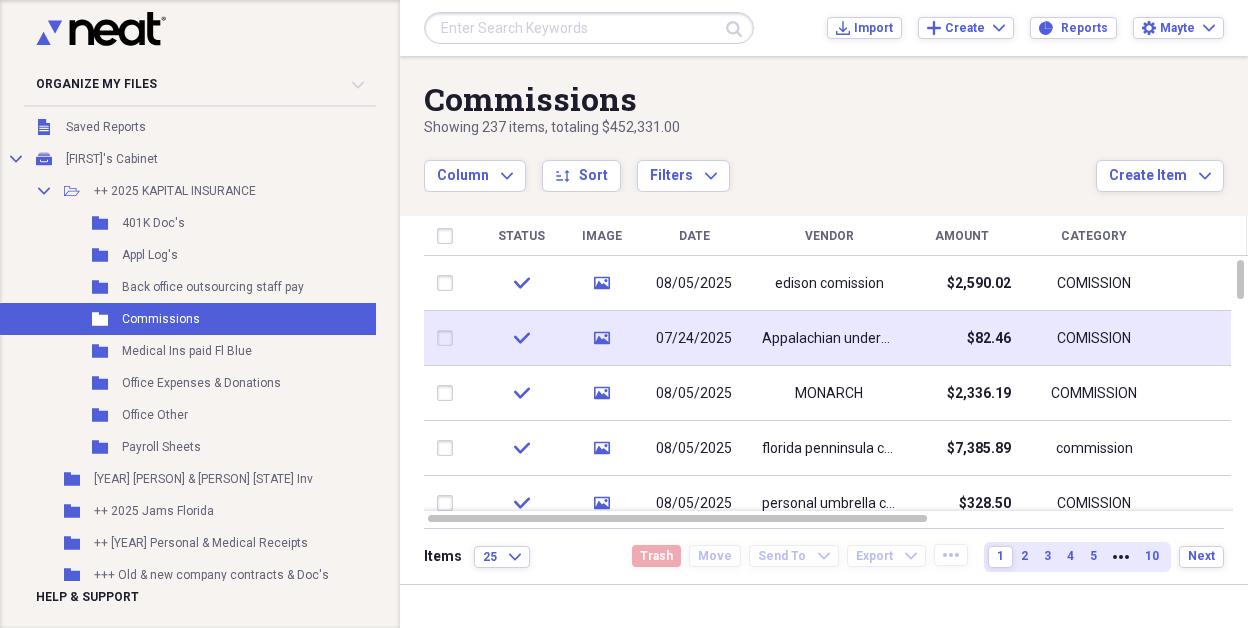 click on "Appalachian underwriters" at bounding box center (829, 339) 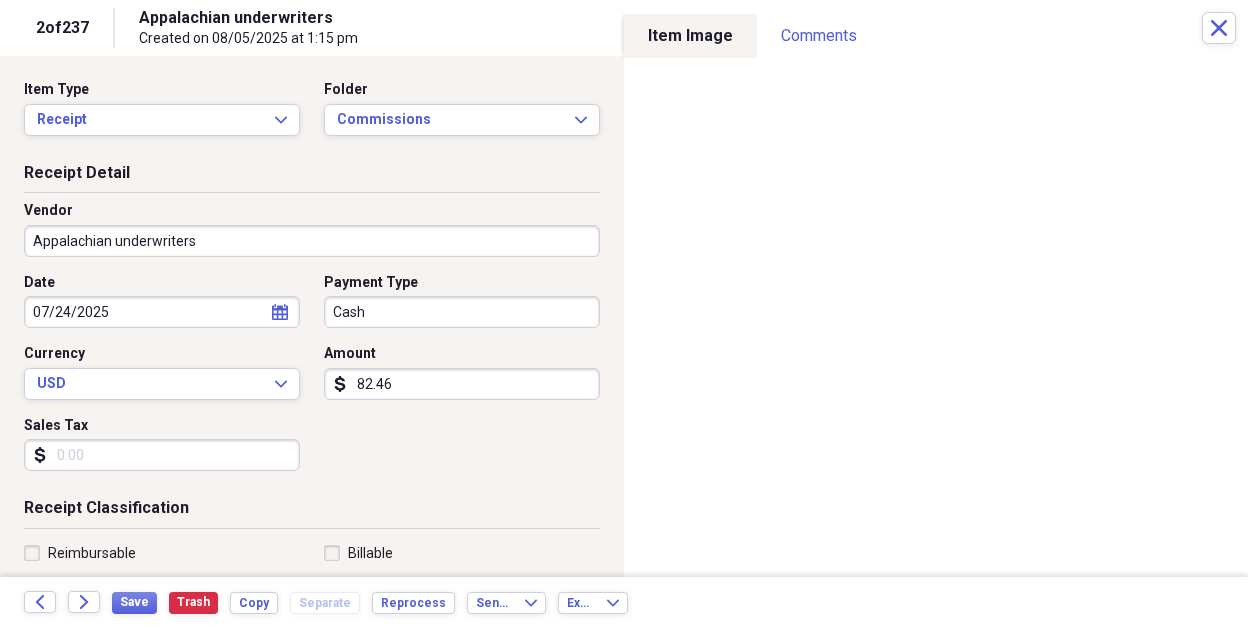select on "6" 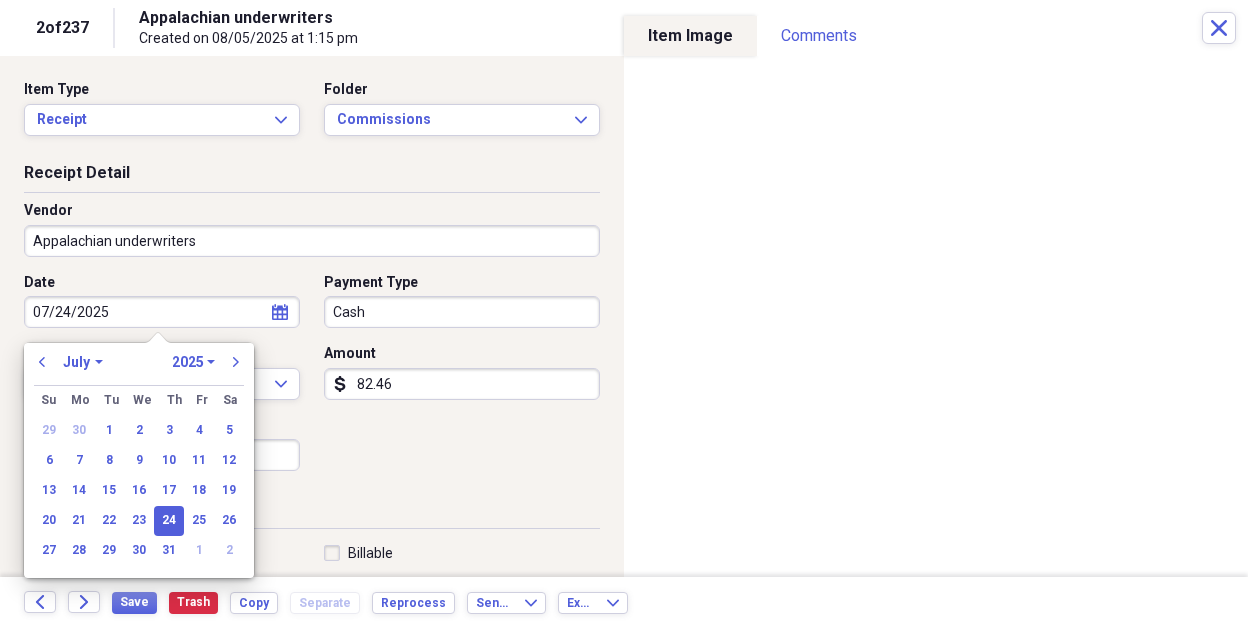 click on "07/24/2025" at bounding box center [162, 312] 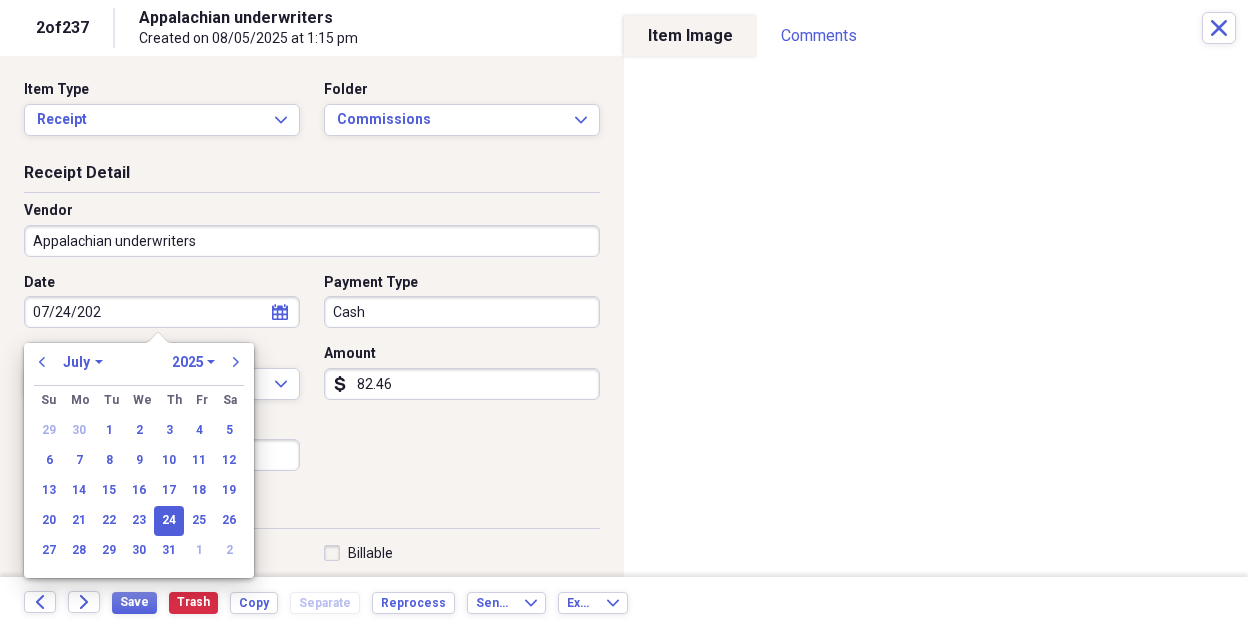 type on "07/24/20" 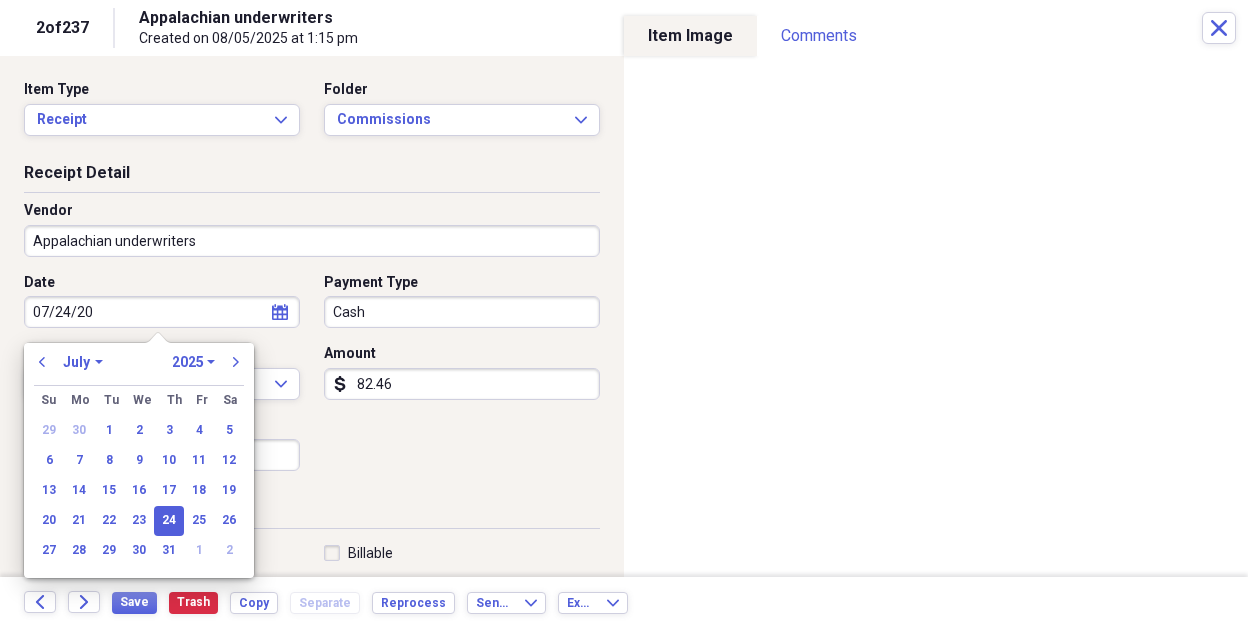 select on "2020" 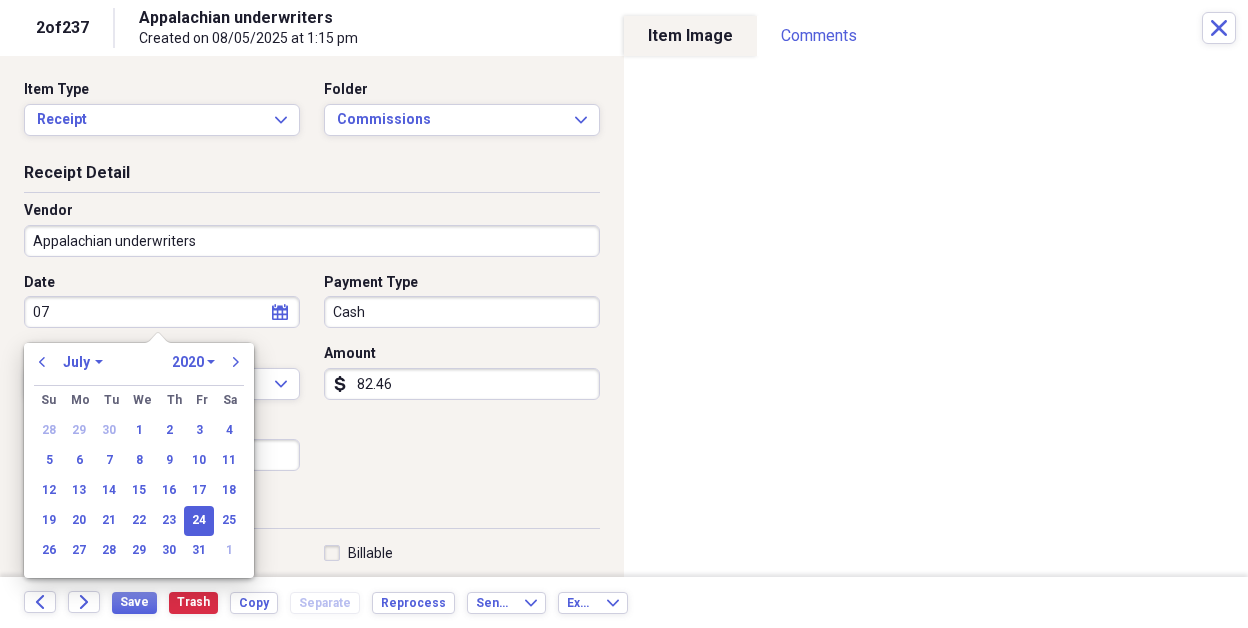 type on "0" 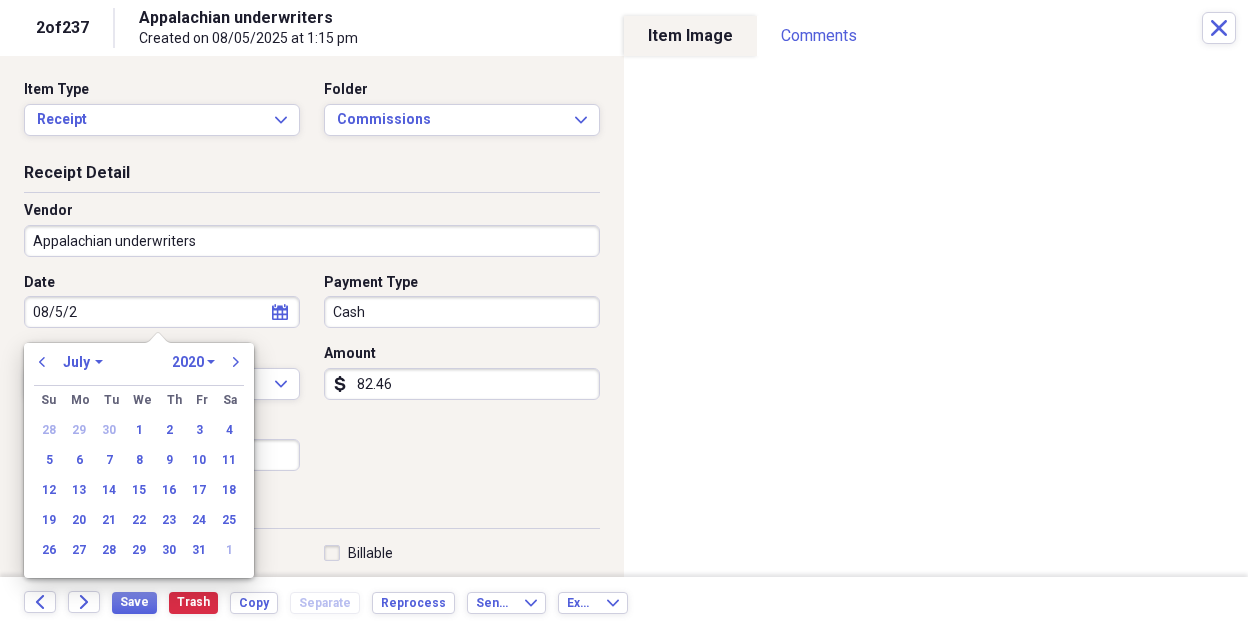 type on "[DATE]" 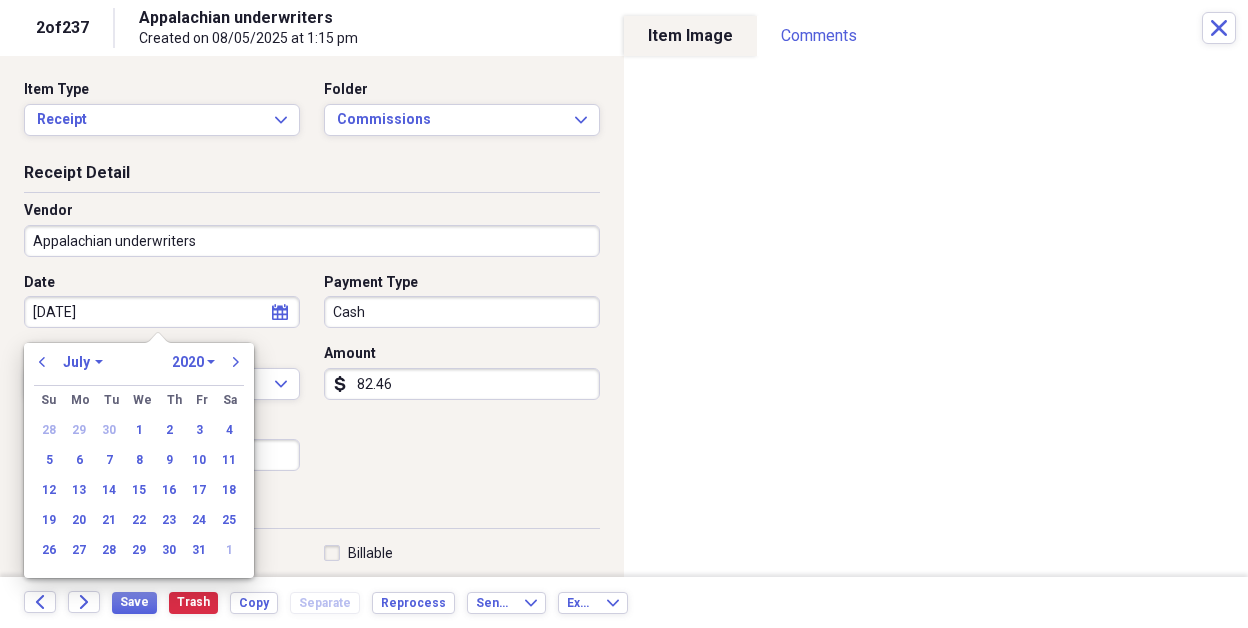 select on "7" 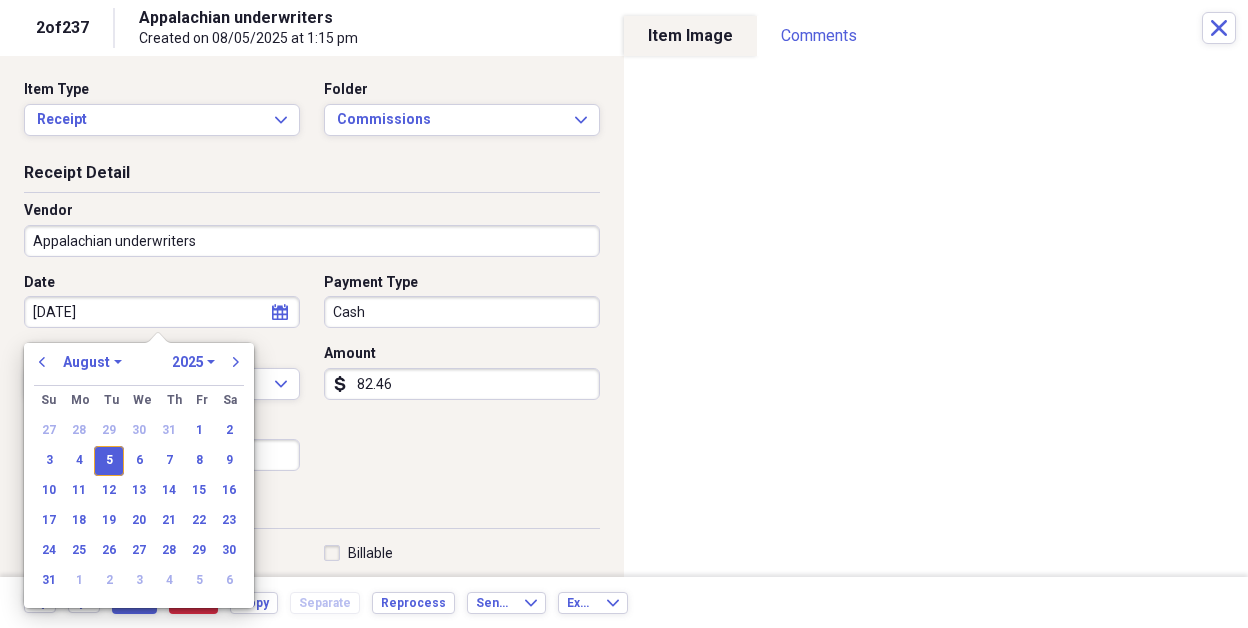 type on "08/05/2025" 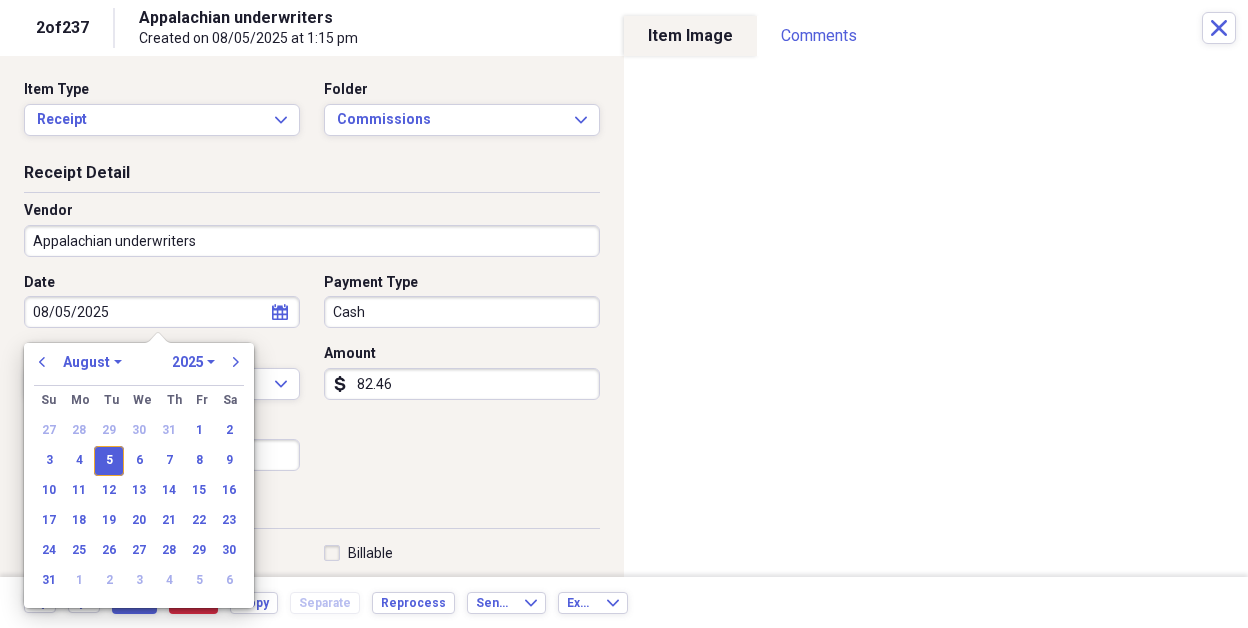 click on "Date [DATE] calendar Calendar Payment Type Cash Currency USD Expand Amount dollar-sign [AMOUNT] Sales Tax dollar-sign" at bounding box center (312, 380) 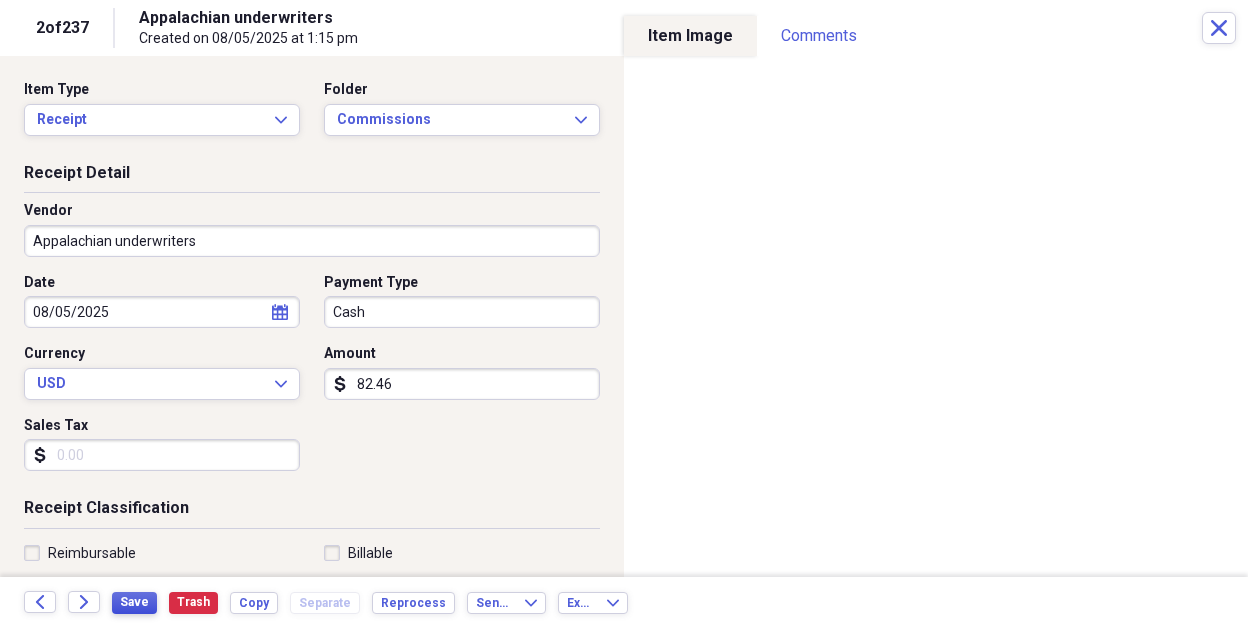 click on "Save" at bounding box center [134, 602] 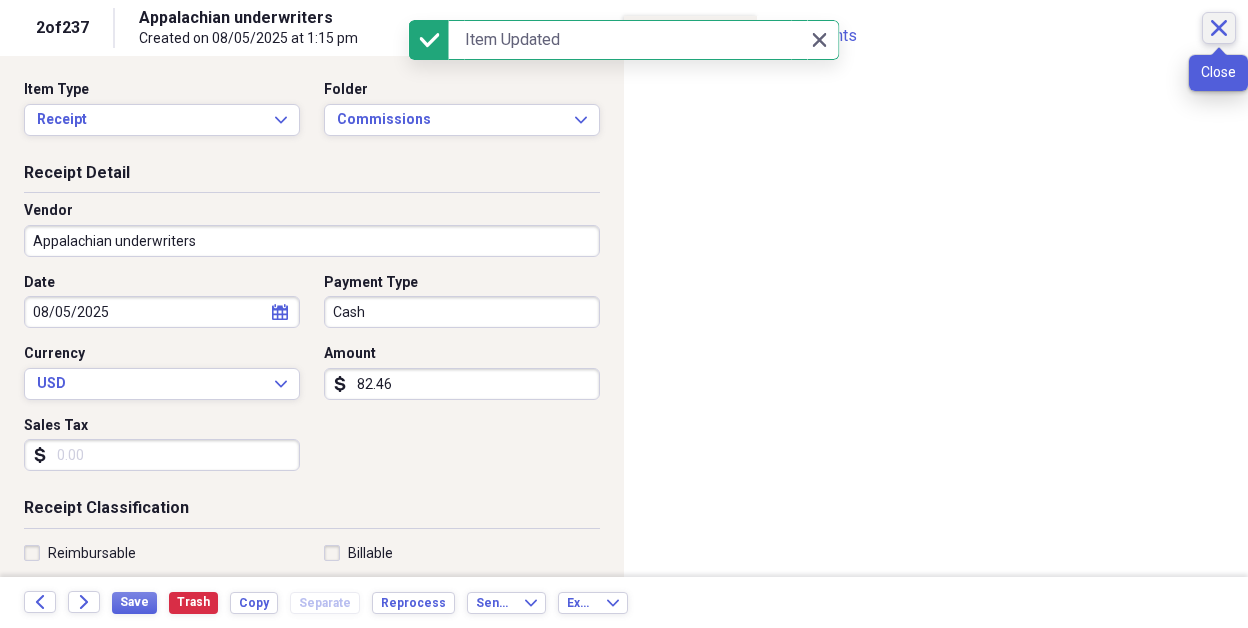 click 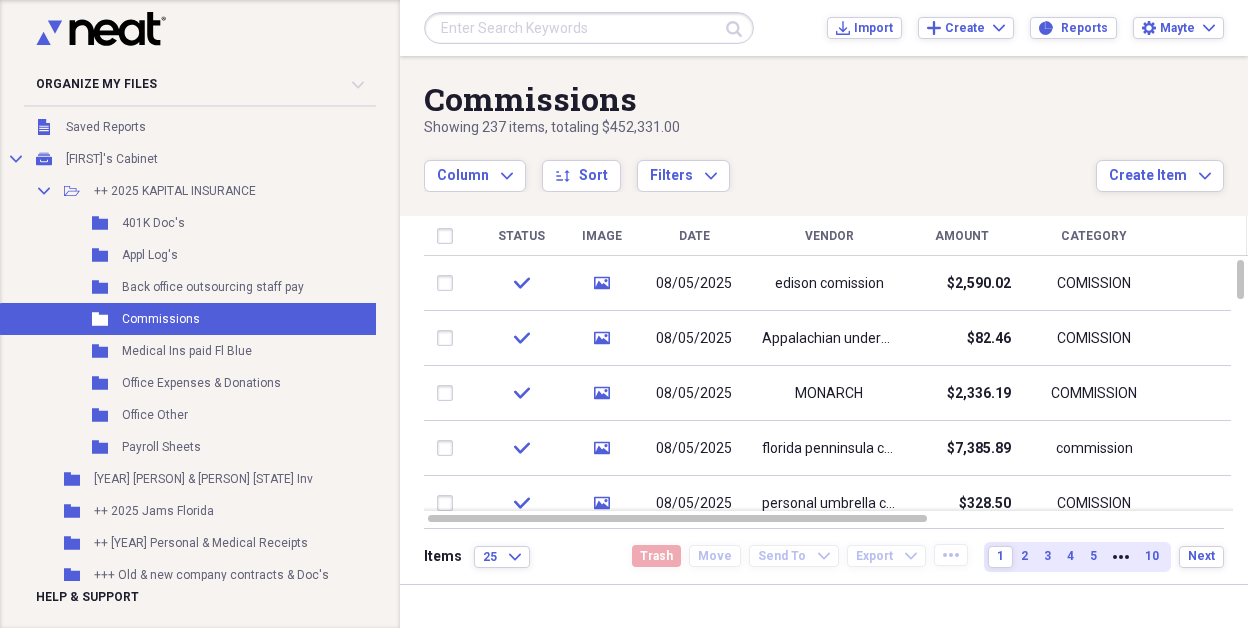 click on "Commissions" at bounding box center (760, 99) 